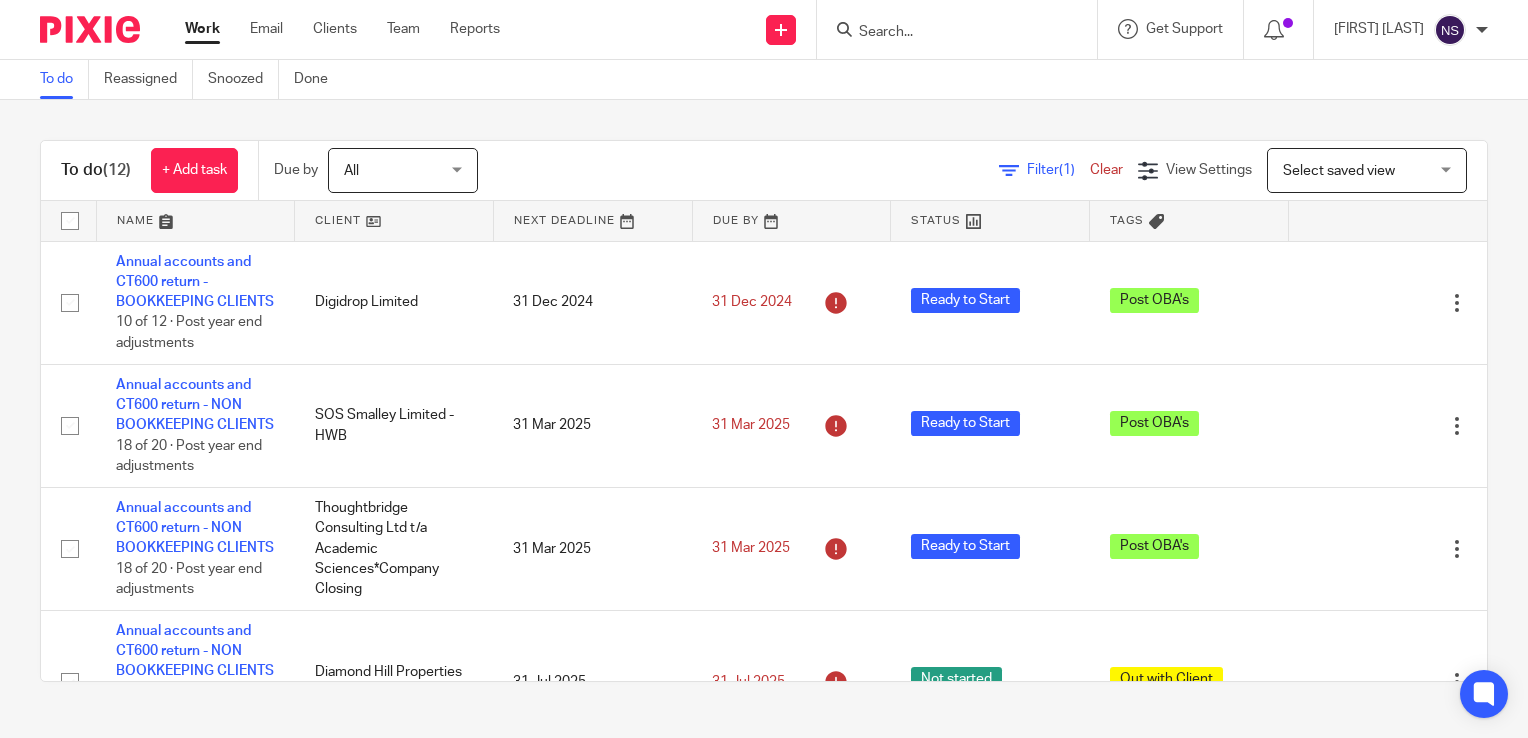 scroll, scrollTop: 0, scrollLeft: 0, axis: both 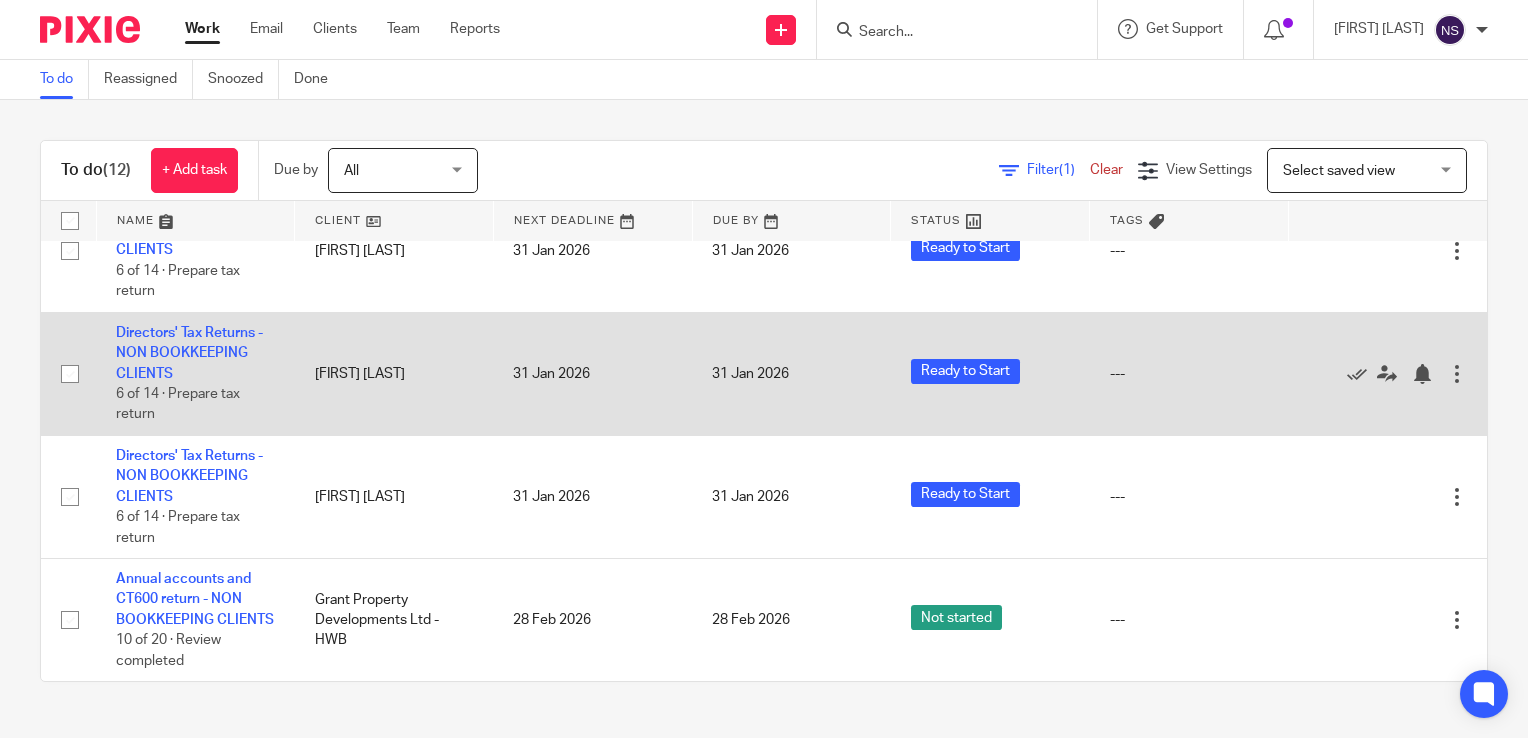 click on "Directors' Tax Returns - NON BOOKKEEPING CLIENTS
6
of
14 ·
Prepare tax return" at bounding box center (195, 373) 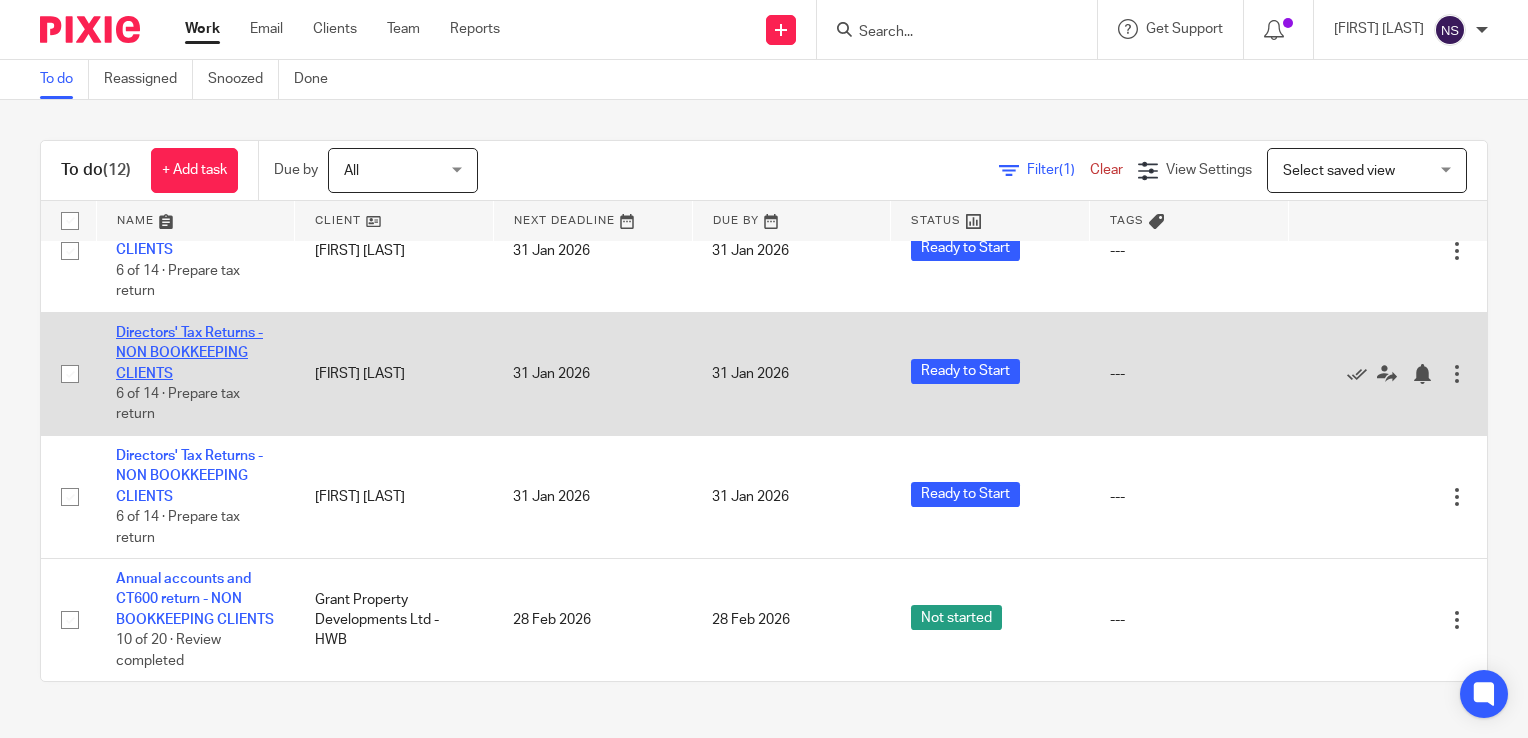 click on "Directors' Tax Returns - NON BOOKKEEPING CLIENTS" at bounding box center (189, 353) 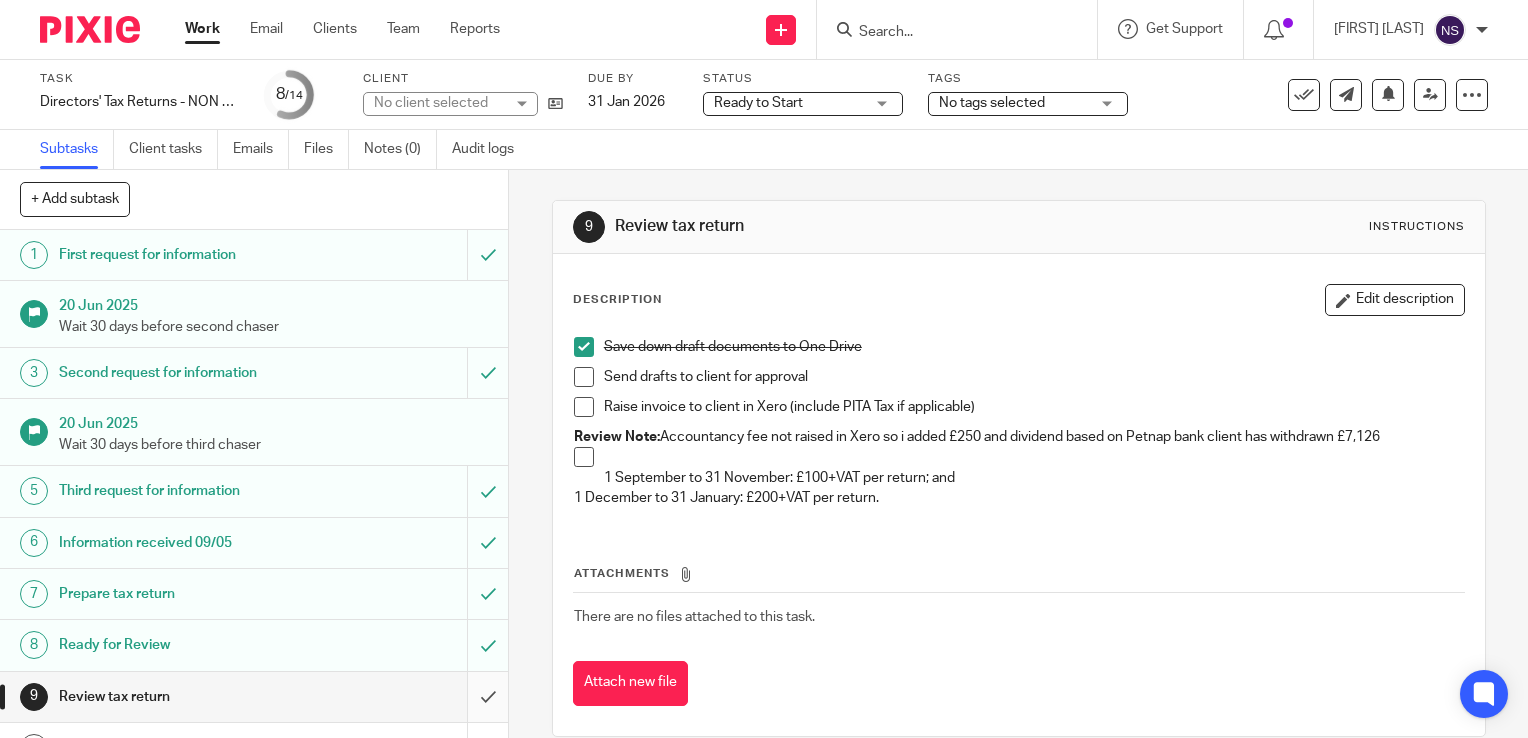 scroll, scrollTop: 0, scrollLeft: 0, axis: both 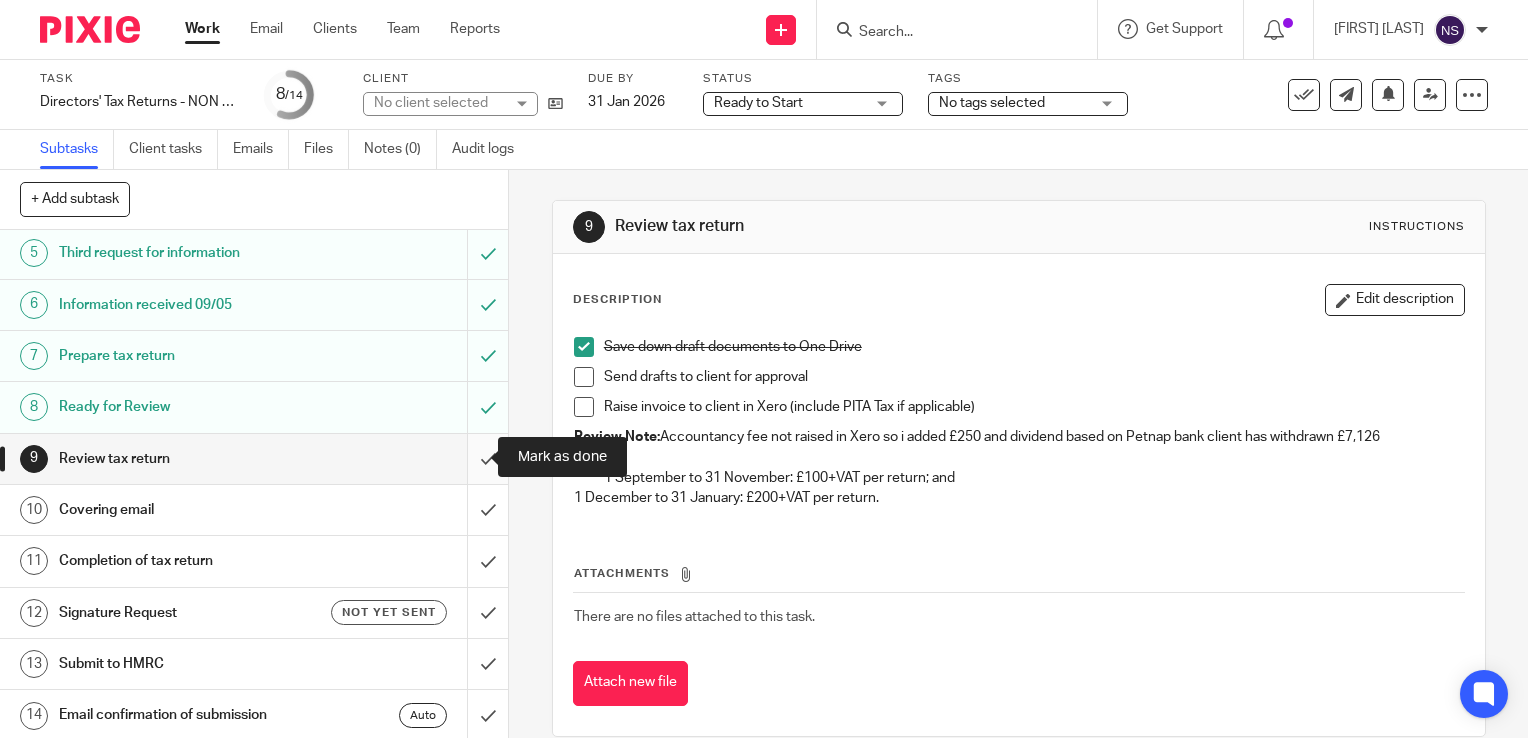 click at bounding box center (254, 459) 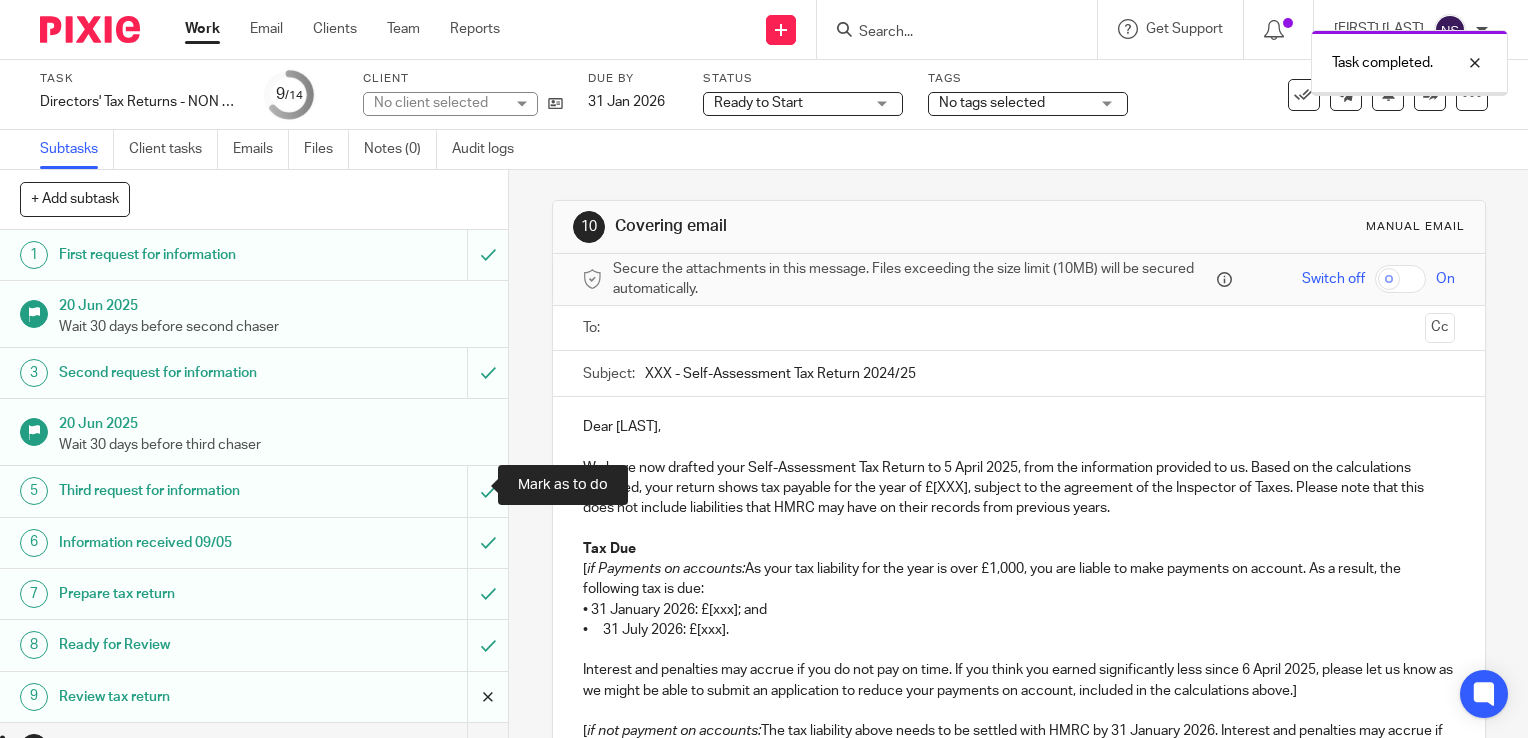 scroll, scrollTop: 0, scrollLeft: 0, axis: both 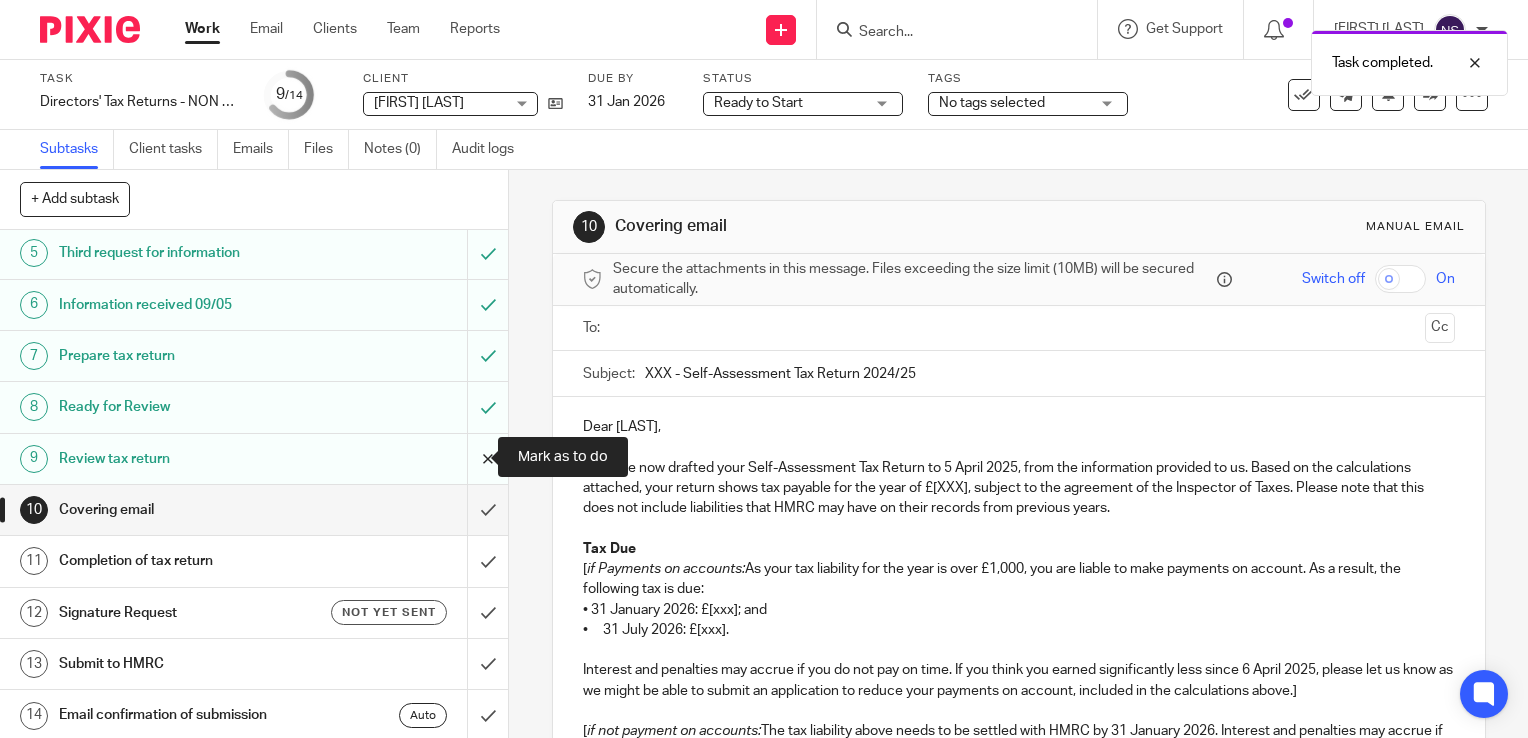 click at bounding box center (254, 459) 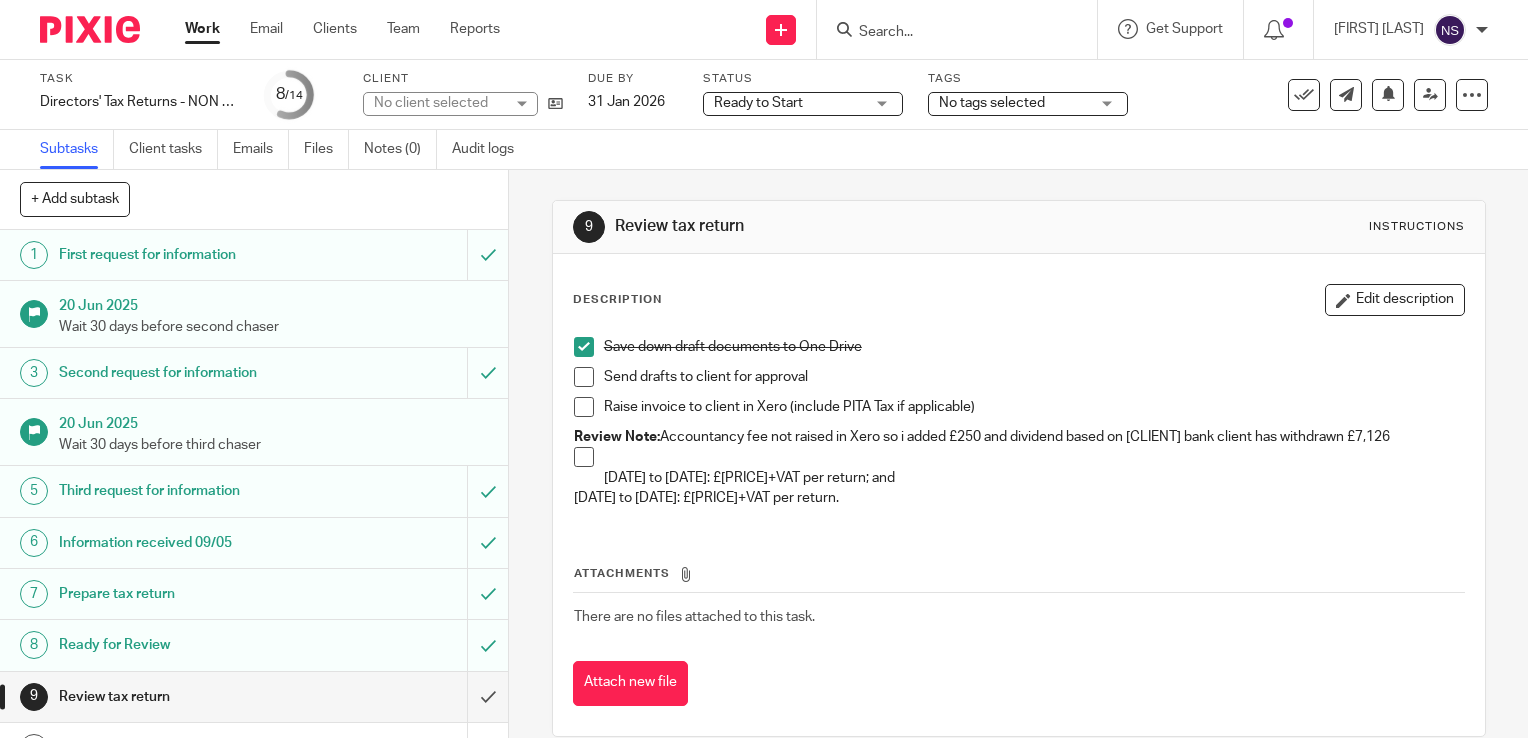scroll, scrollTop: 0, scrollLeft: 0, axis: both 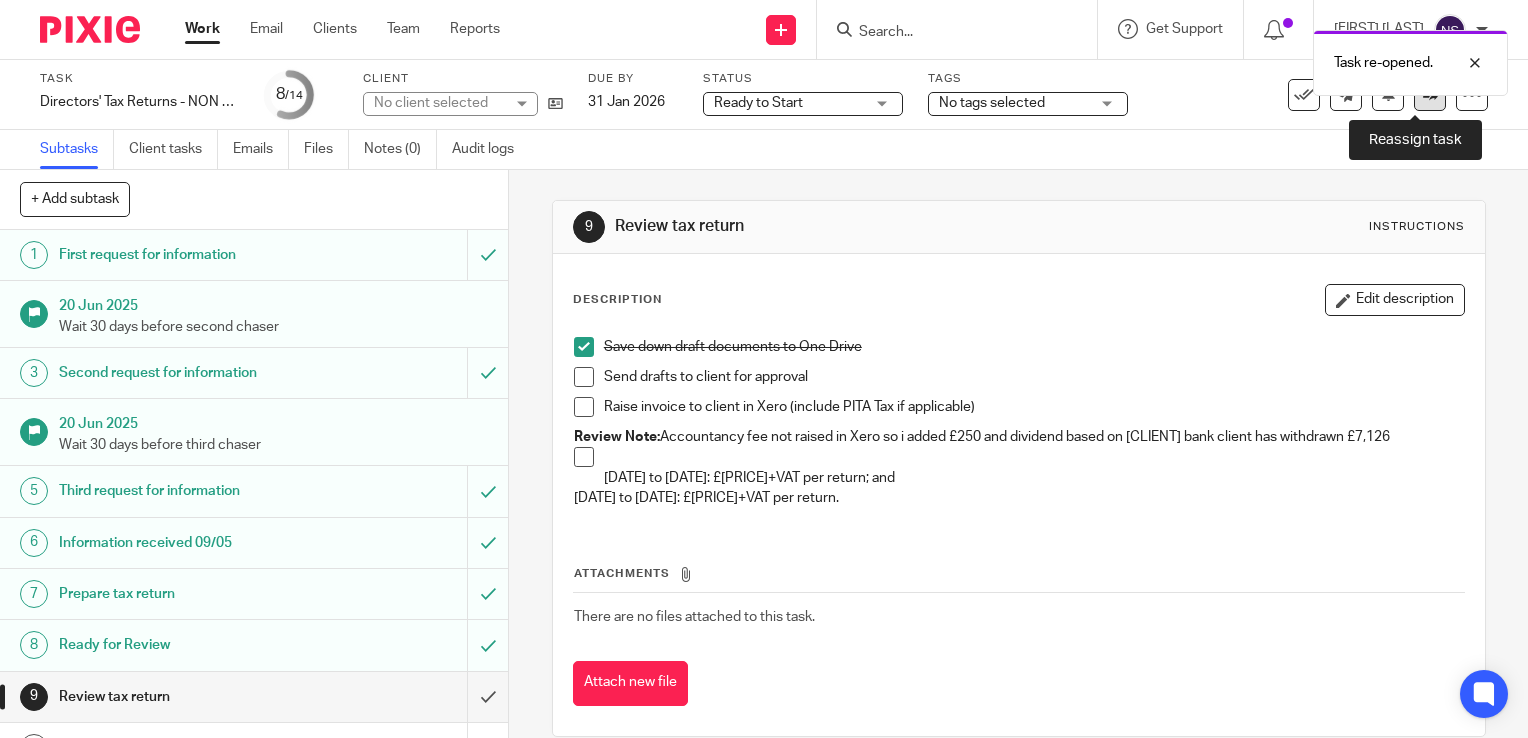 click at bounding box center [1430, 95] 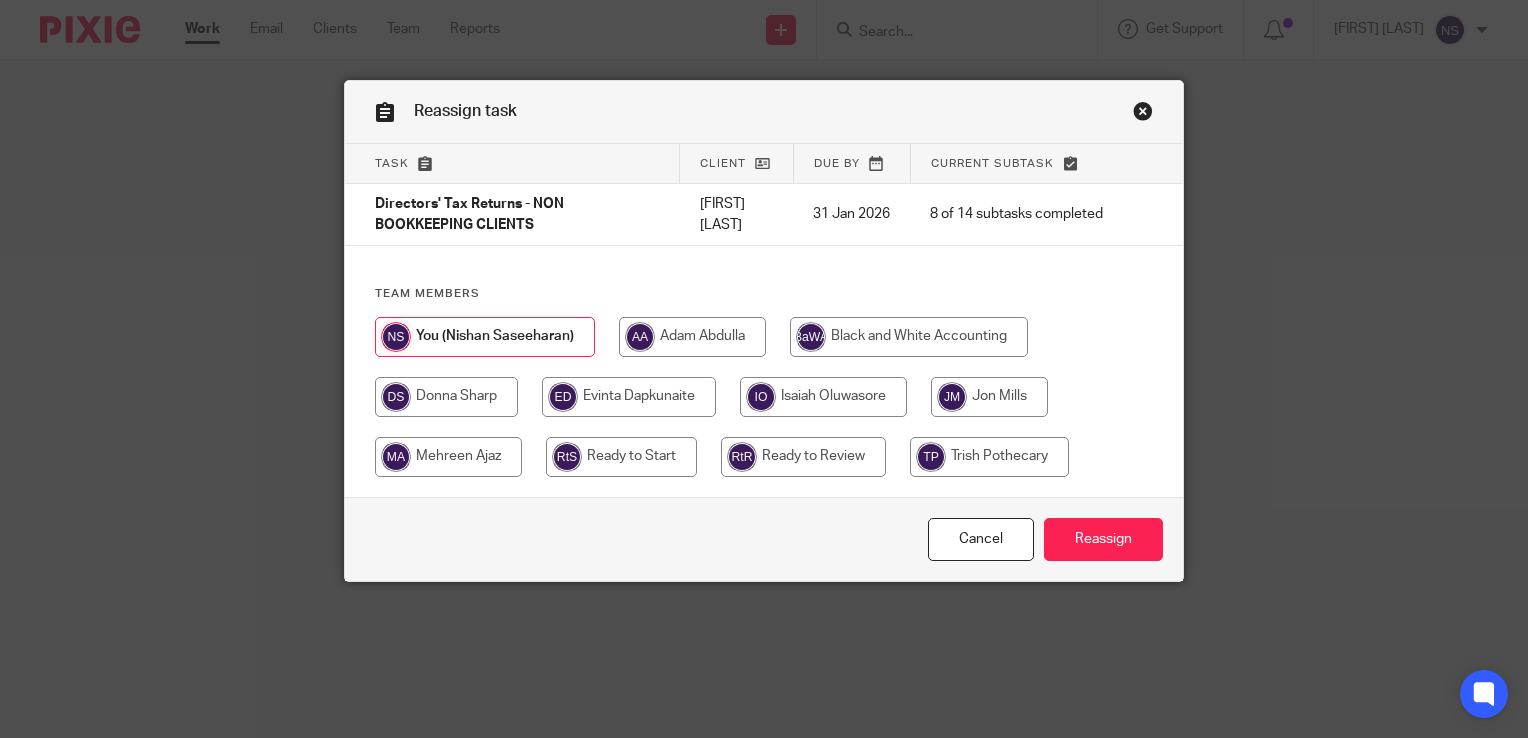 scroll, scrollTop: 0, scrollLeft: 0, axis: both 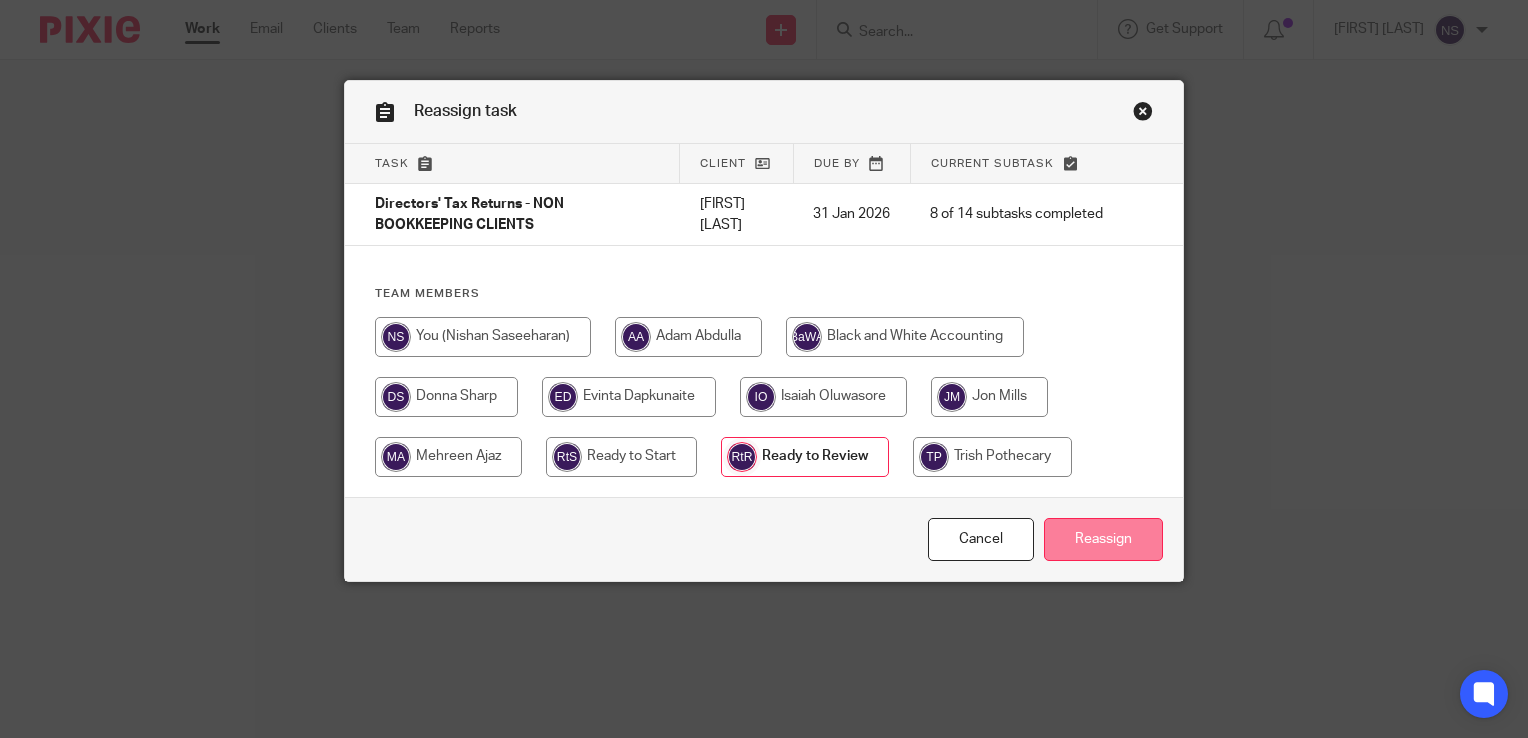click on "Reassign" at bounding box center [1103, 539] 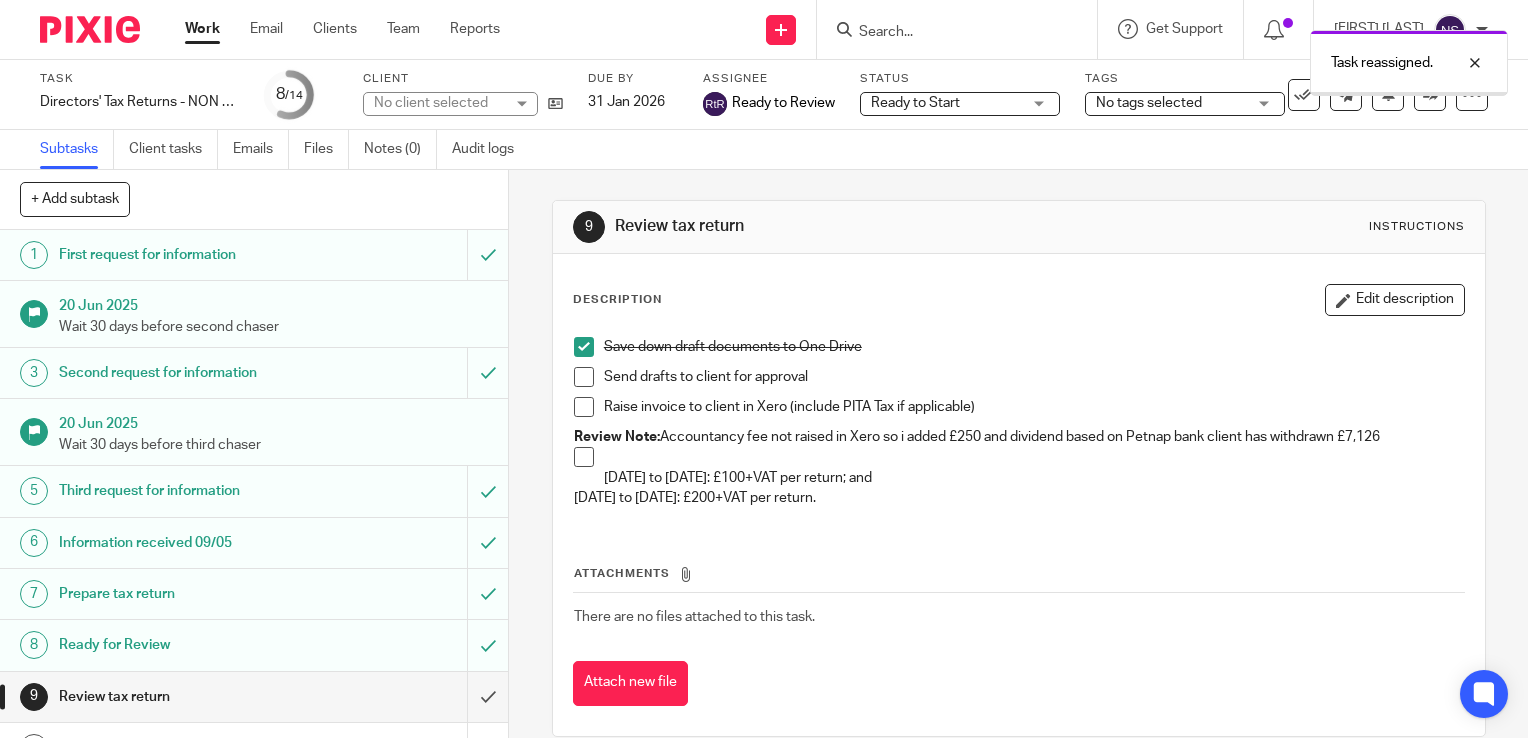 scroll, scrollTop: 0, scrollLeft: 0, axis: both 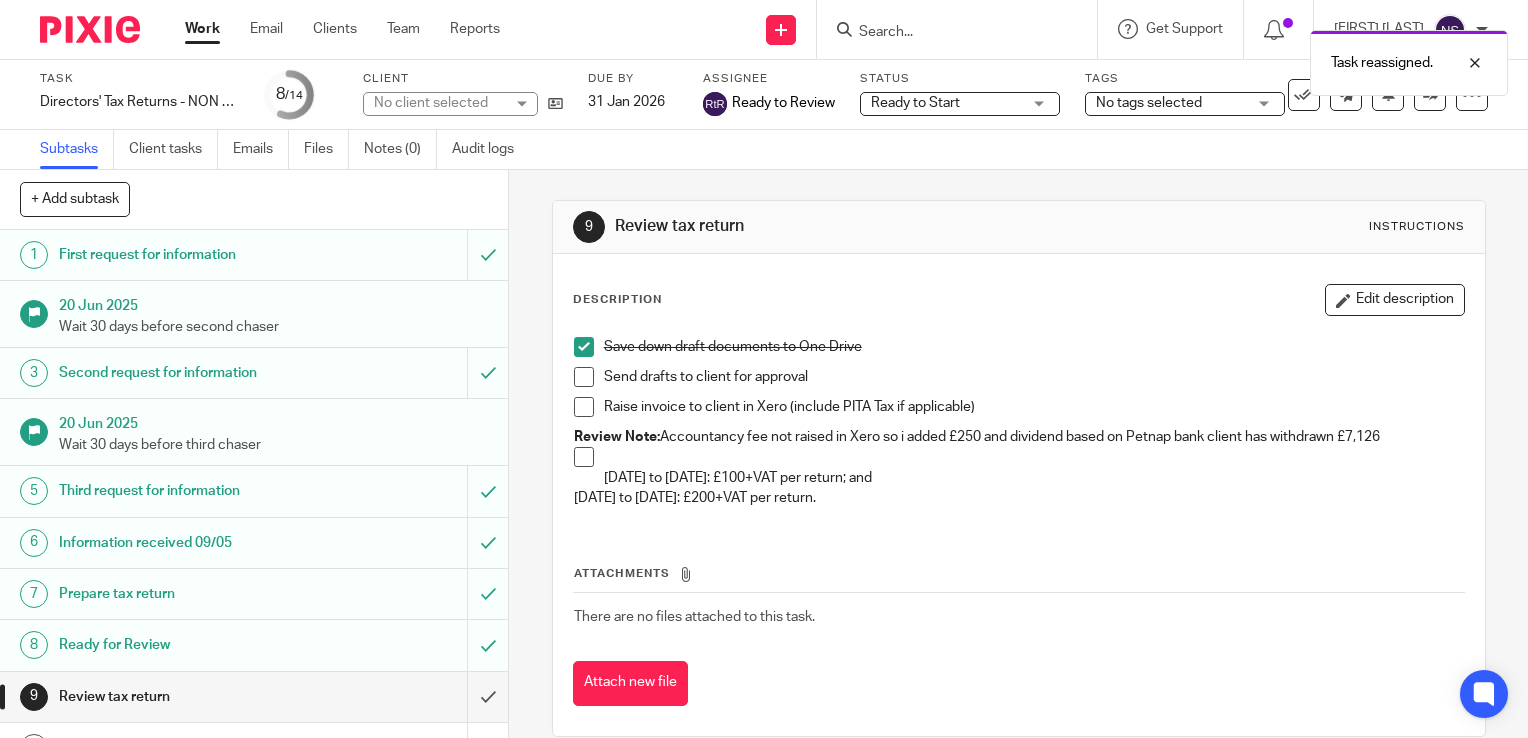 click at bounding box center [90, 29] 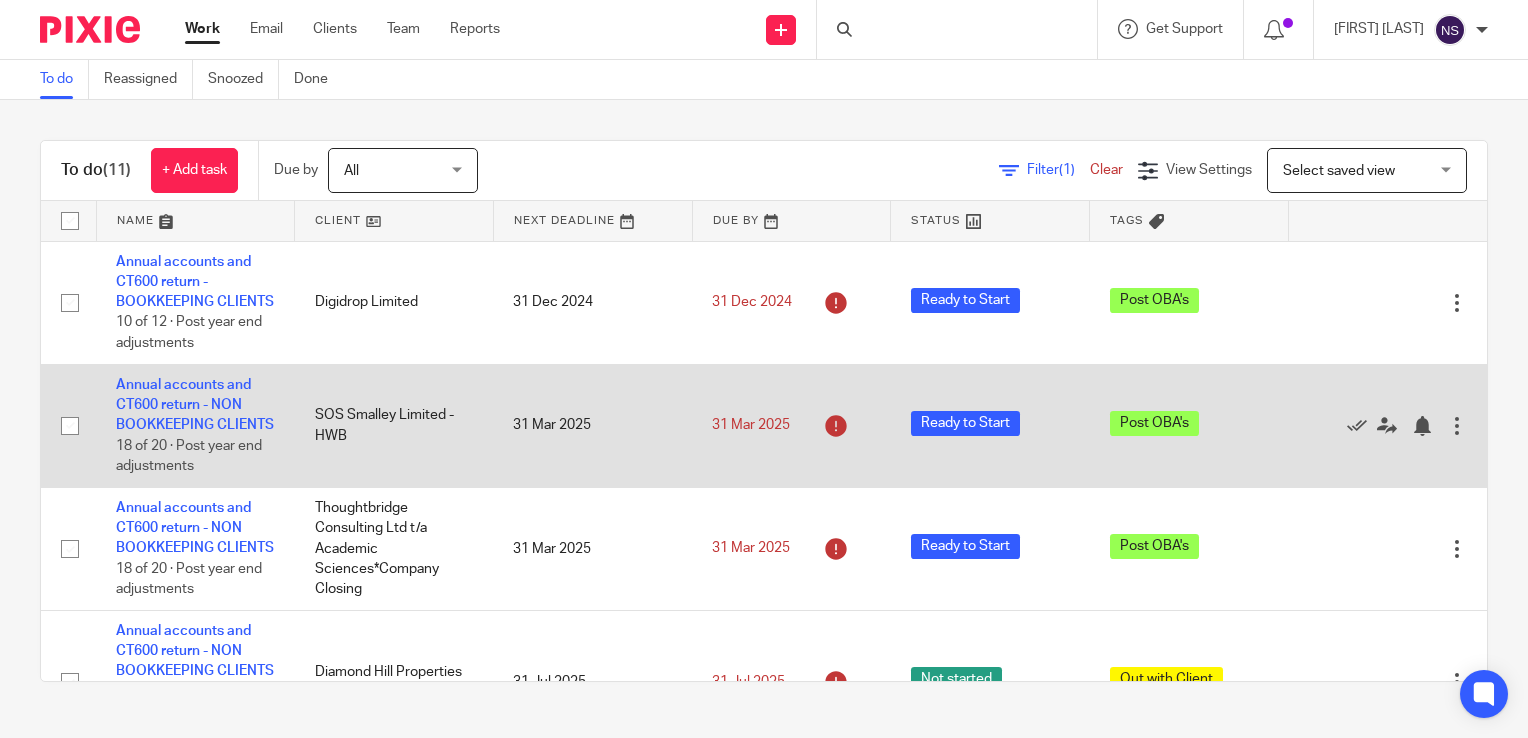 scroll, scrollTop: 0, scrollLeft: 0, axis: both 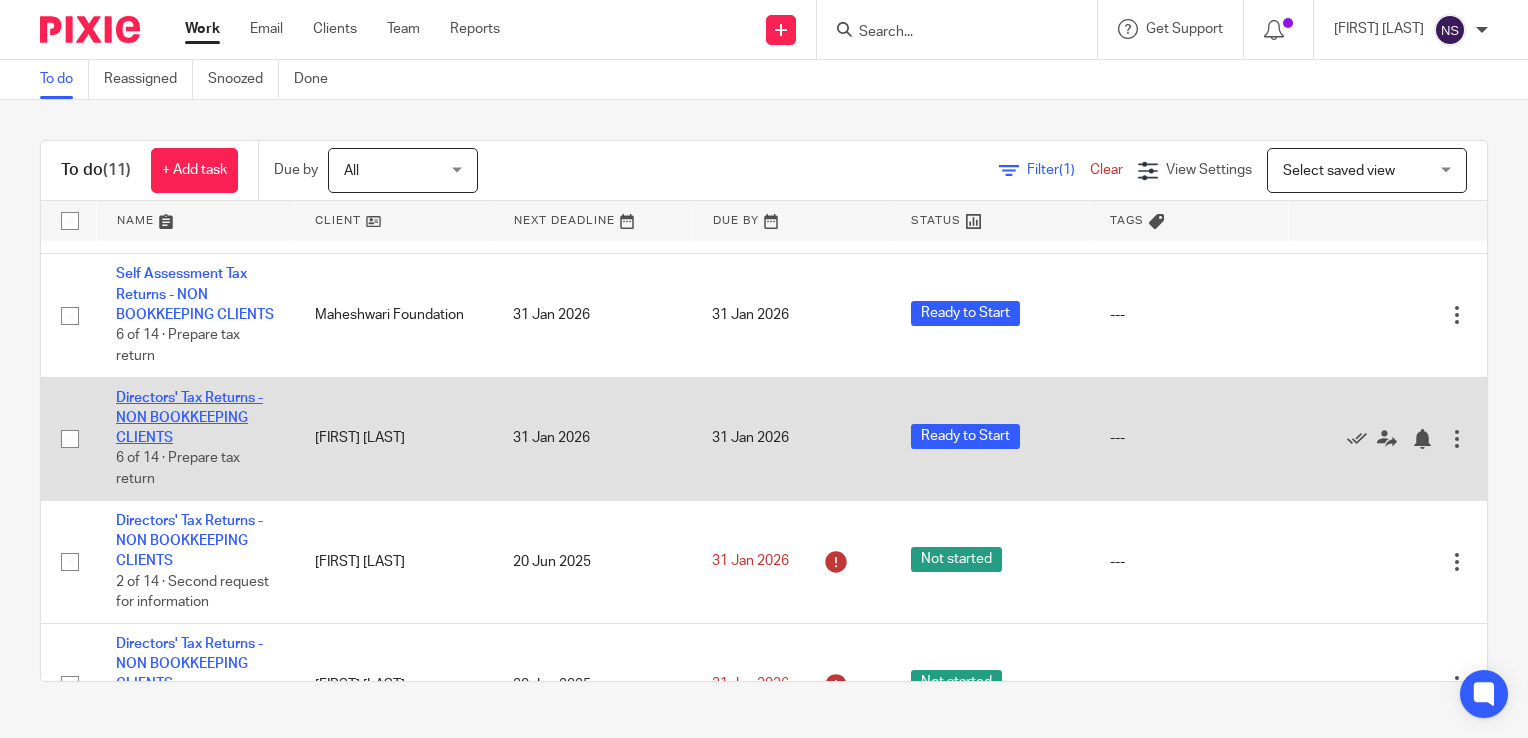 click on "Directors' Tax Returns - NON BOOKKEEPING CLIENTS" at bounding box center [189, 418] 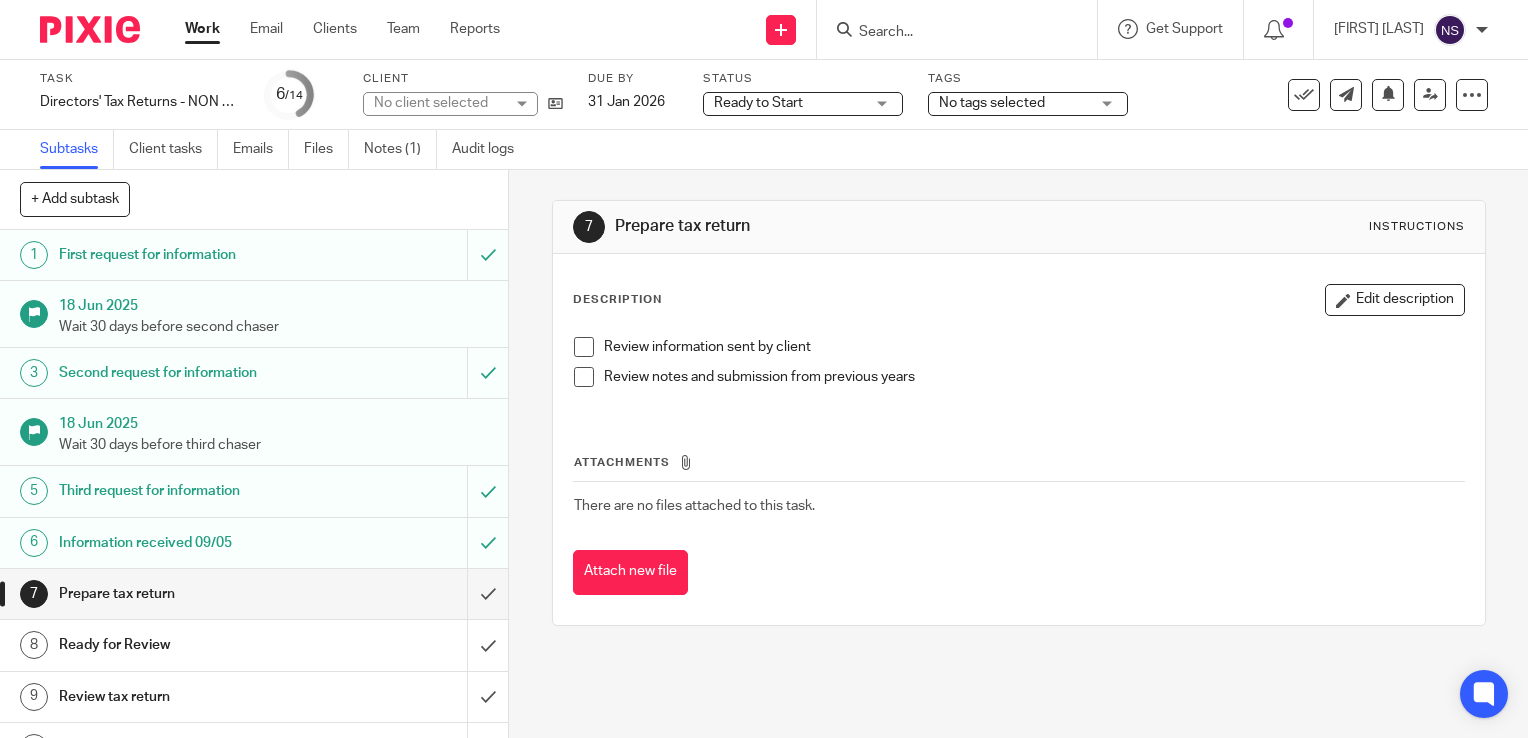 scroll, scrollTop: 0, scrollLeft: 0, axis: both 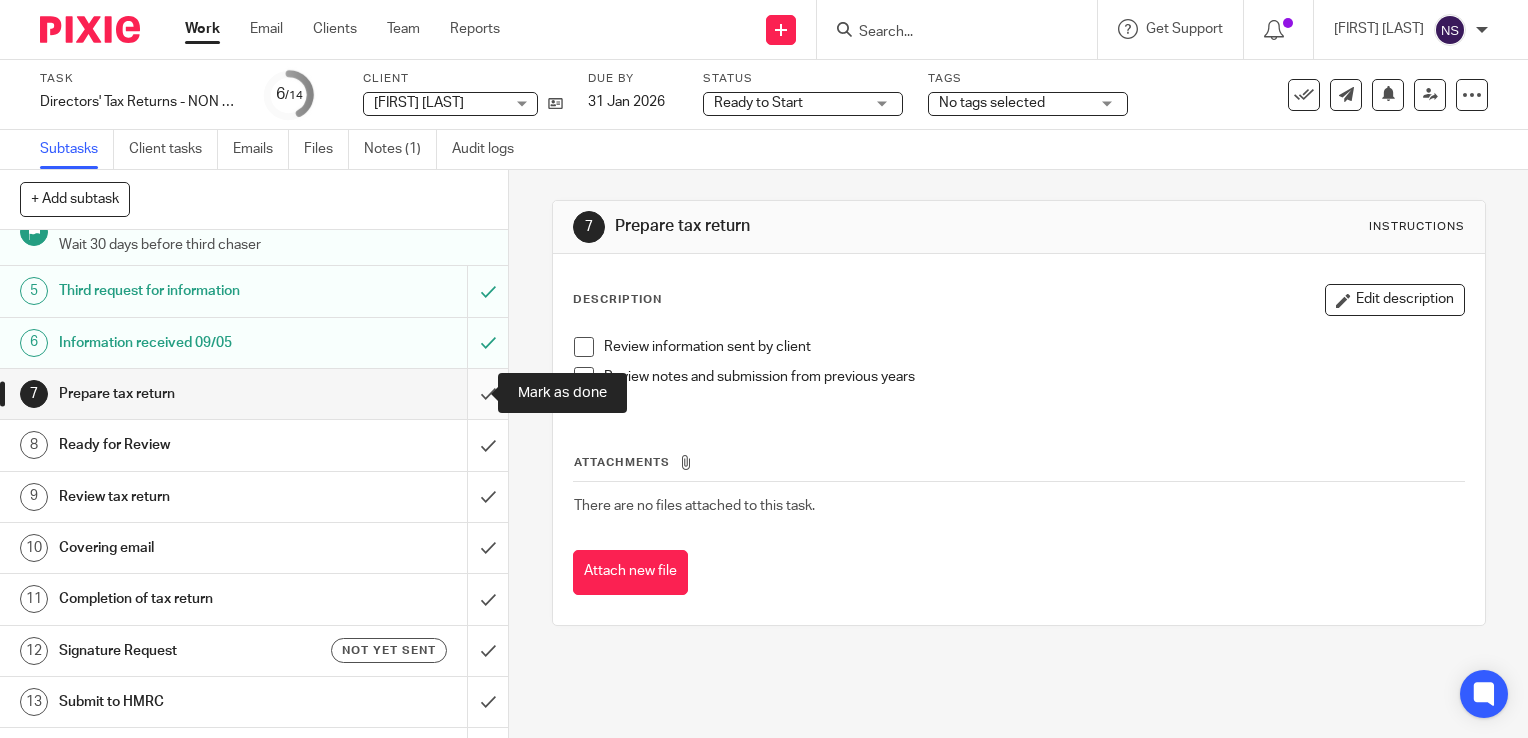 click at bounding box center (254, 394) 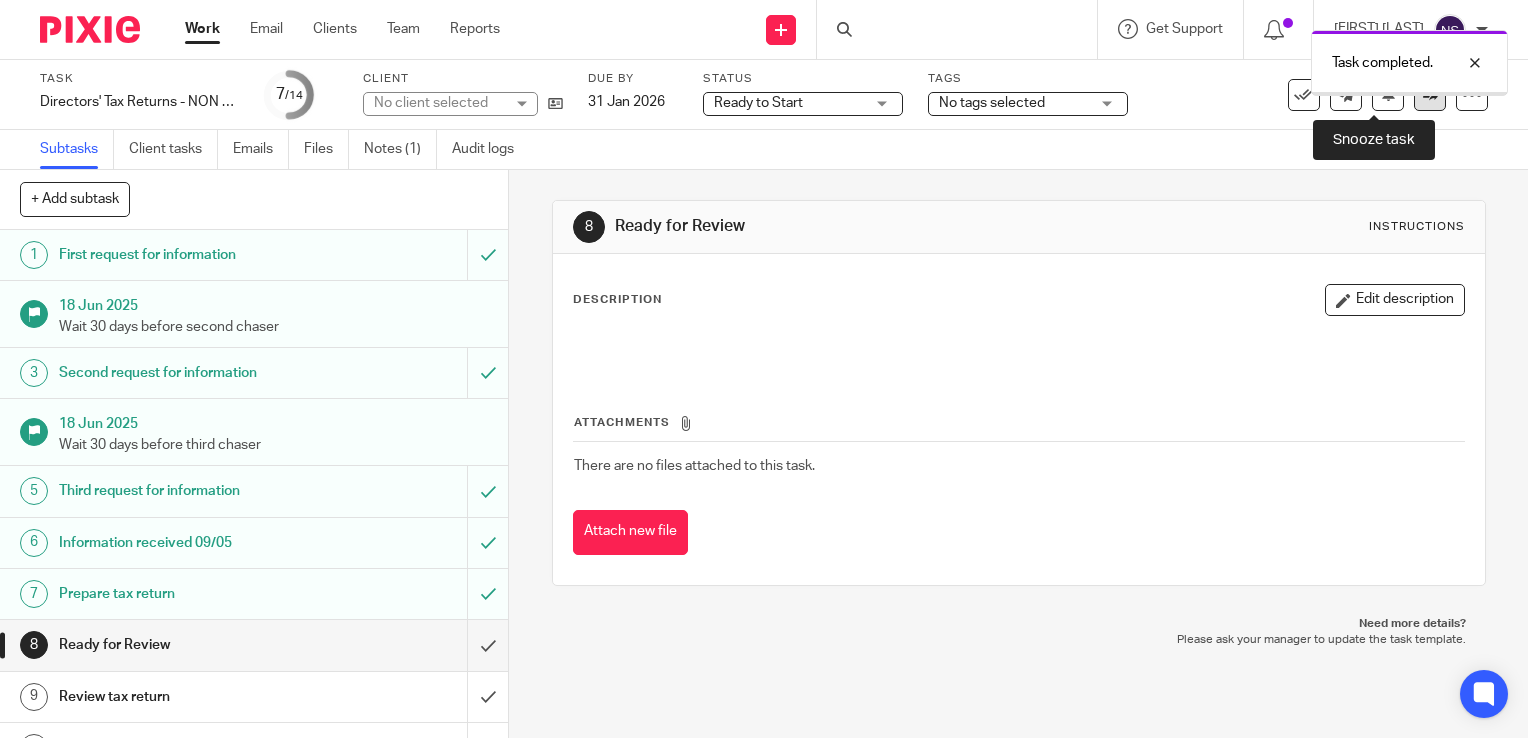 scroll, scrollTop: 0, scrollLeft: 0, axis: both 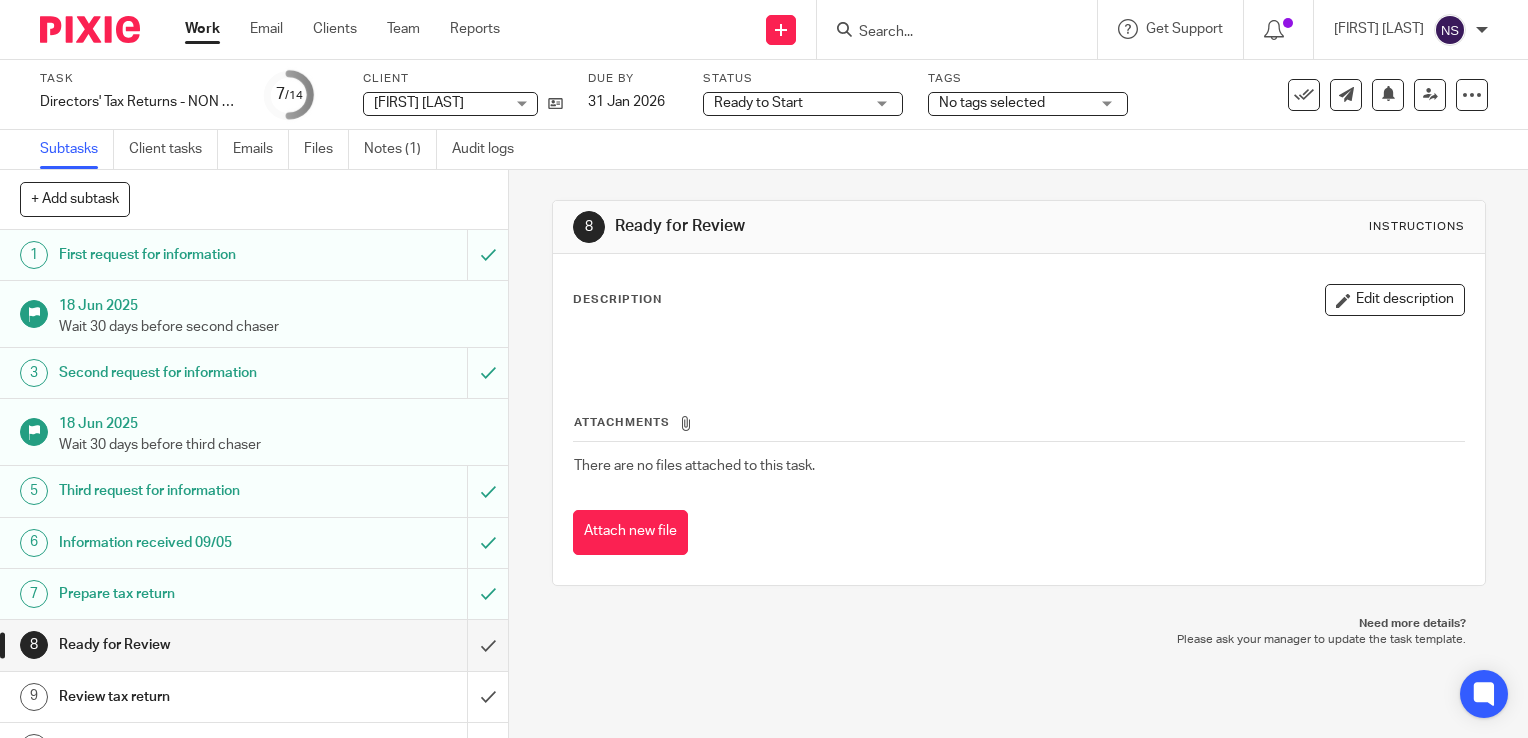 drag, startPoint x: 91, startPoint y: 36, endPoint x: 103, endPoint y: 66, distance: 32.31099 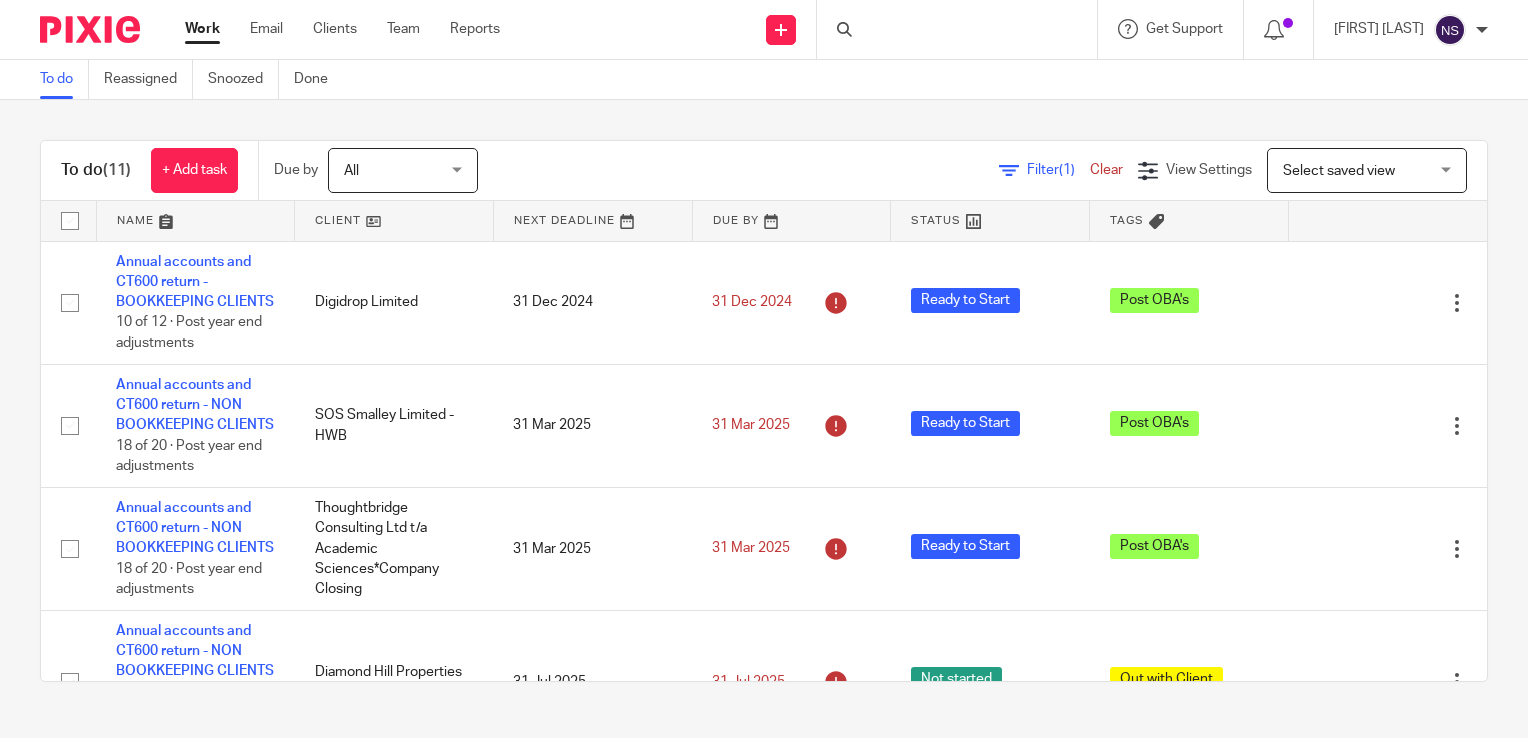 scroll, scrollTop: 0, scrollLeft: 0, axis: both 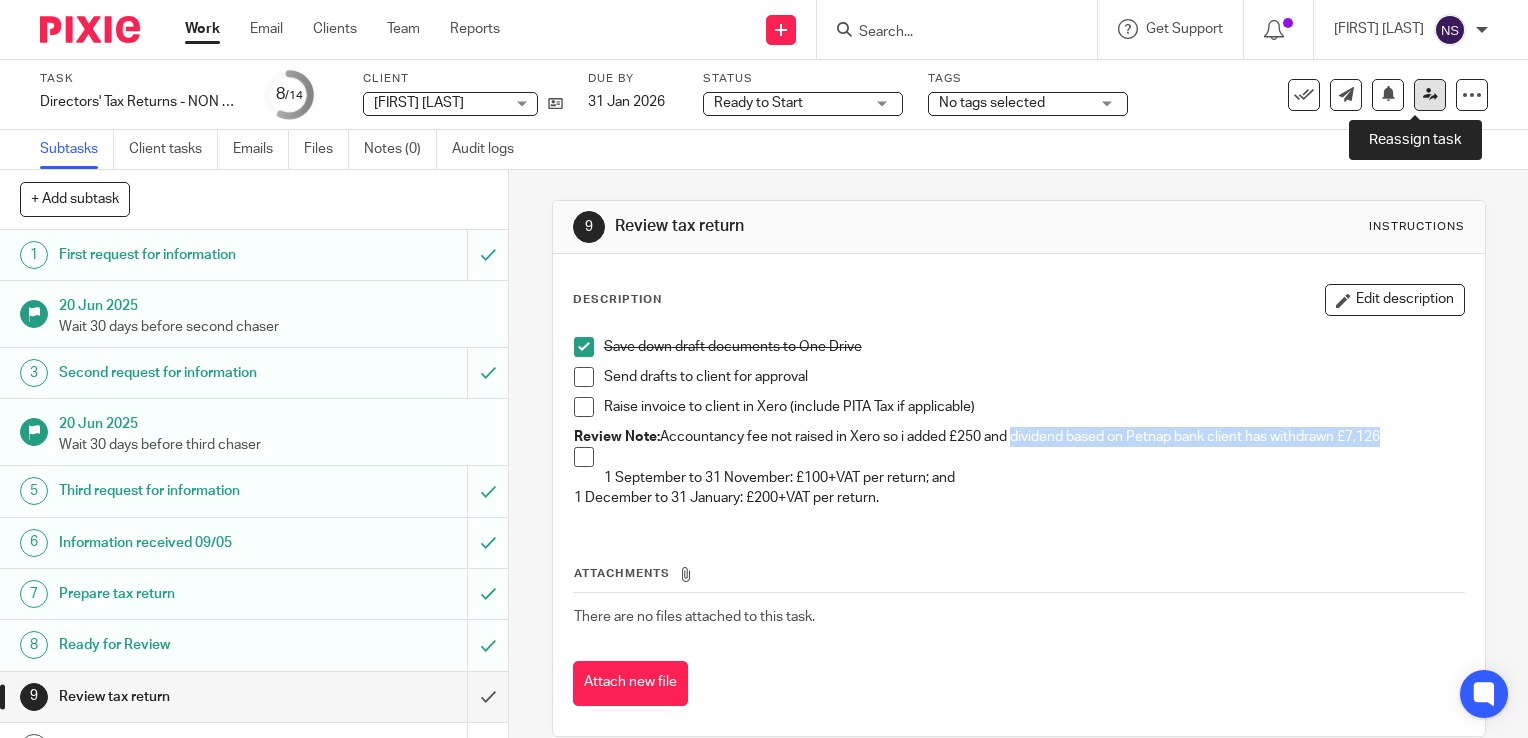 click at bounding box center (1430, 94) 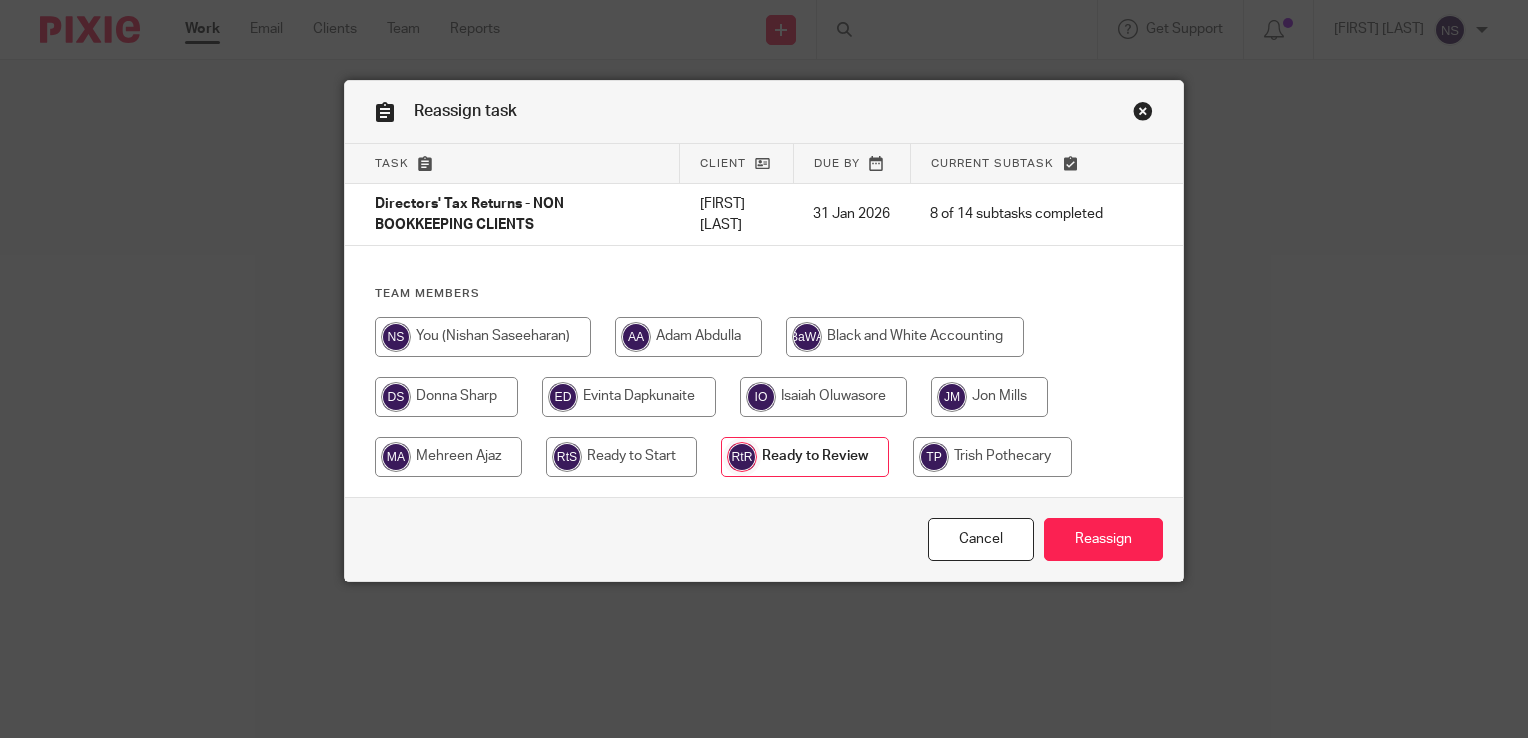 scroll, scrollTop: 0, scrollLeft: 0, axis: both 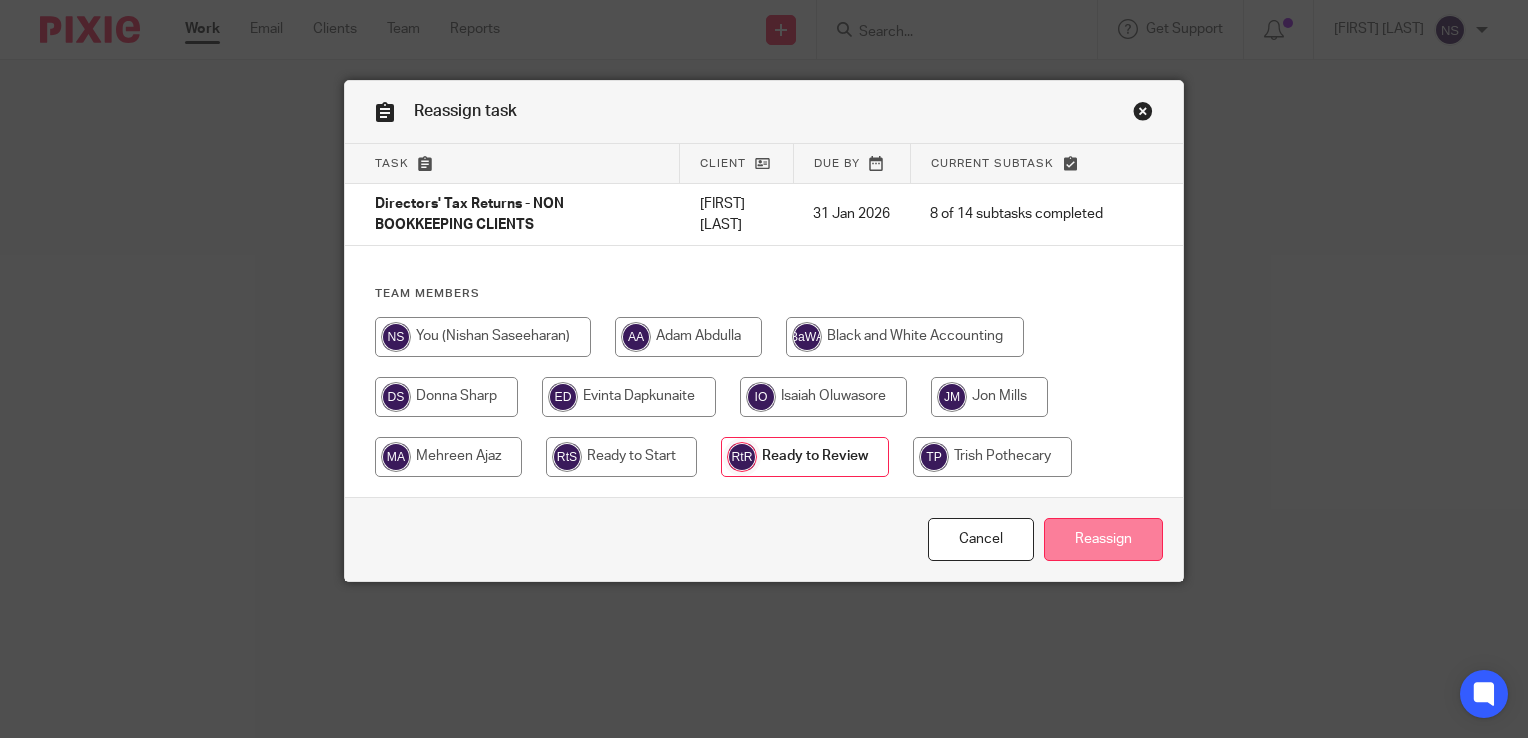 click on "Reassign" at bounding box center [1103, 539] 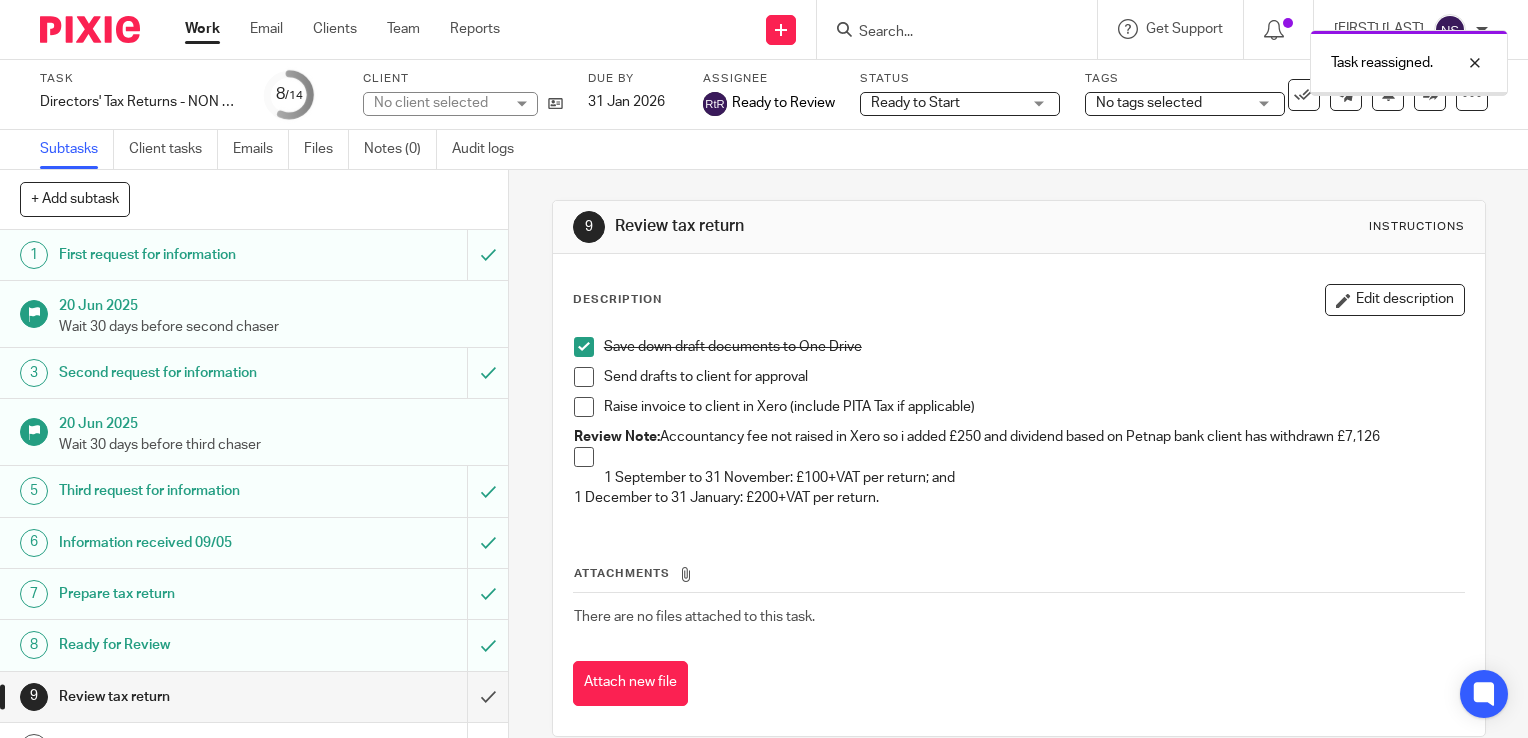 scroll, scrollTop: 0, scrollLeft: 0, axis: both 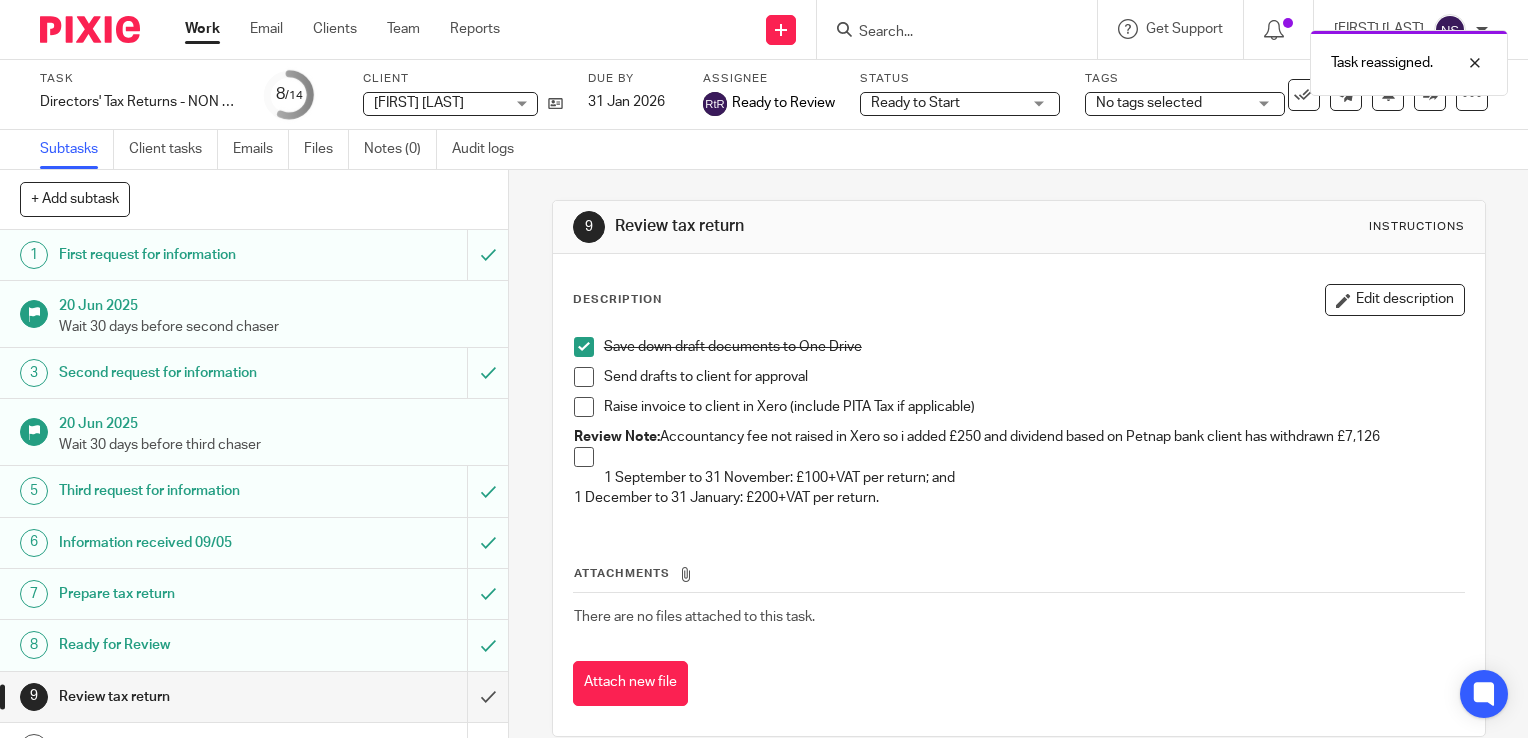 click at bounding box center [90, 29] 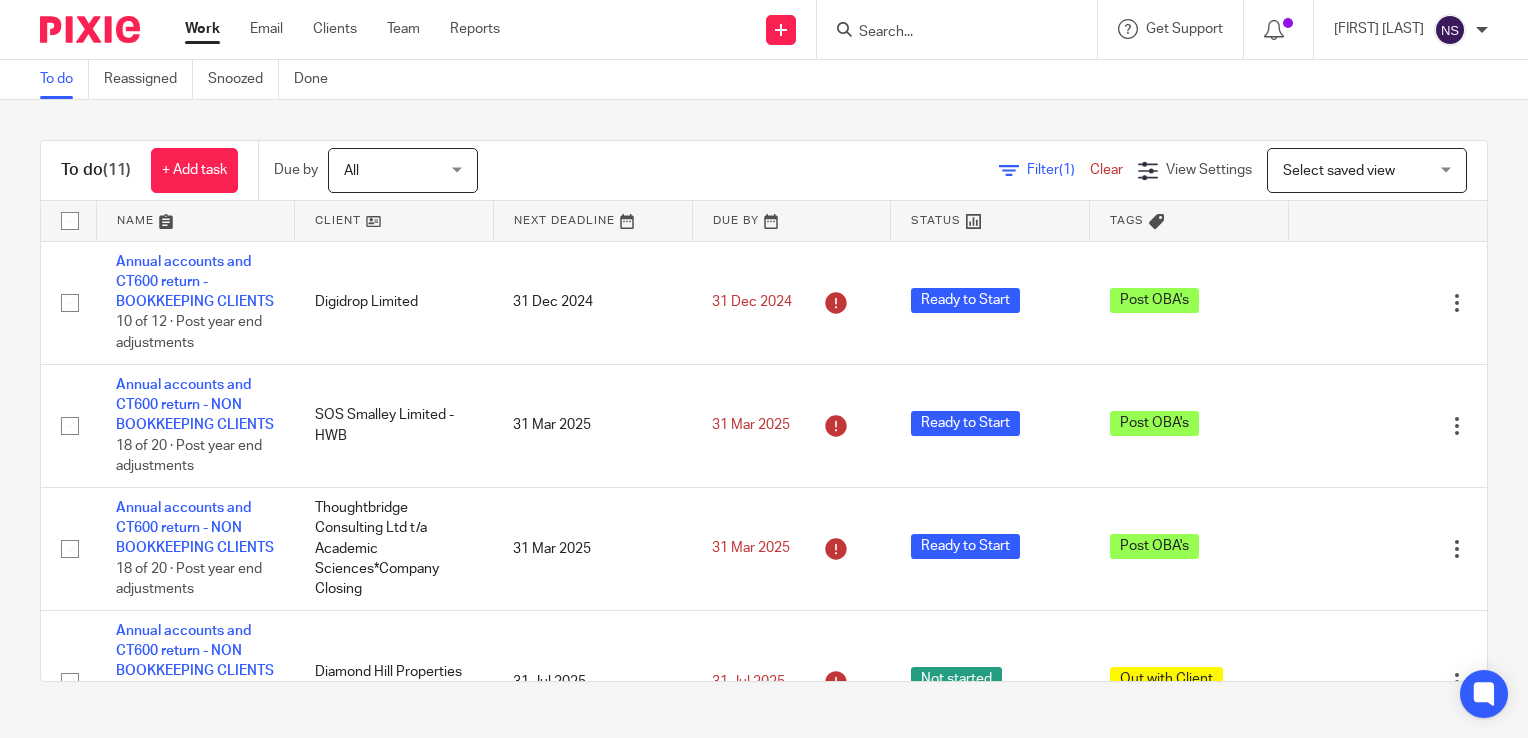 scroll, scrollTop: 0, scrollLeft: 0, axis: both 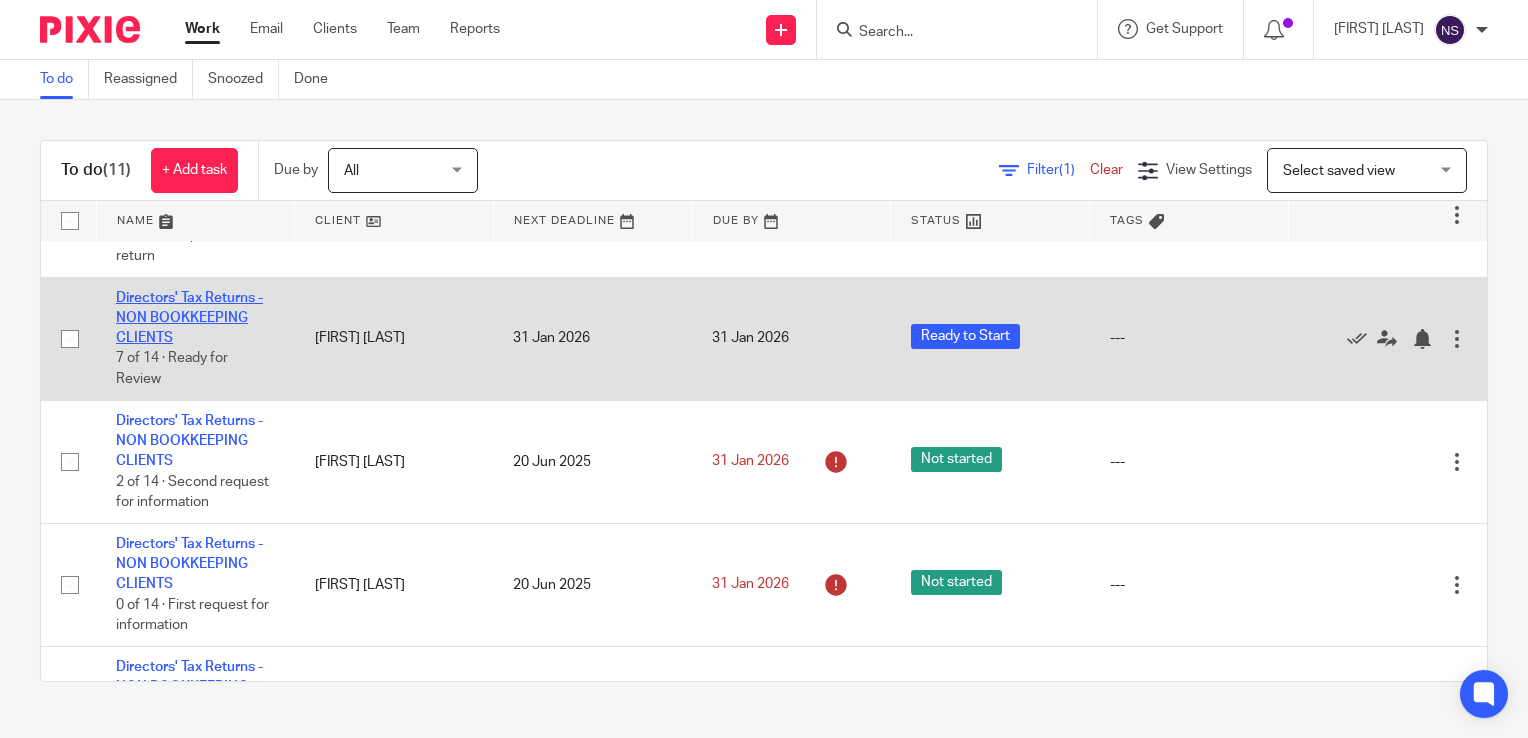 click on "Directors' Tax Returns - NON BOOKKEEPING CLIENTS" at bounding box center [189, 318] 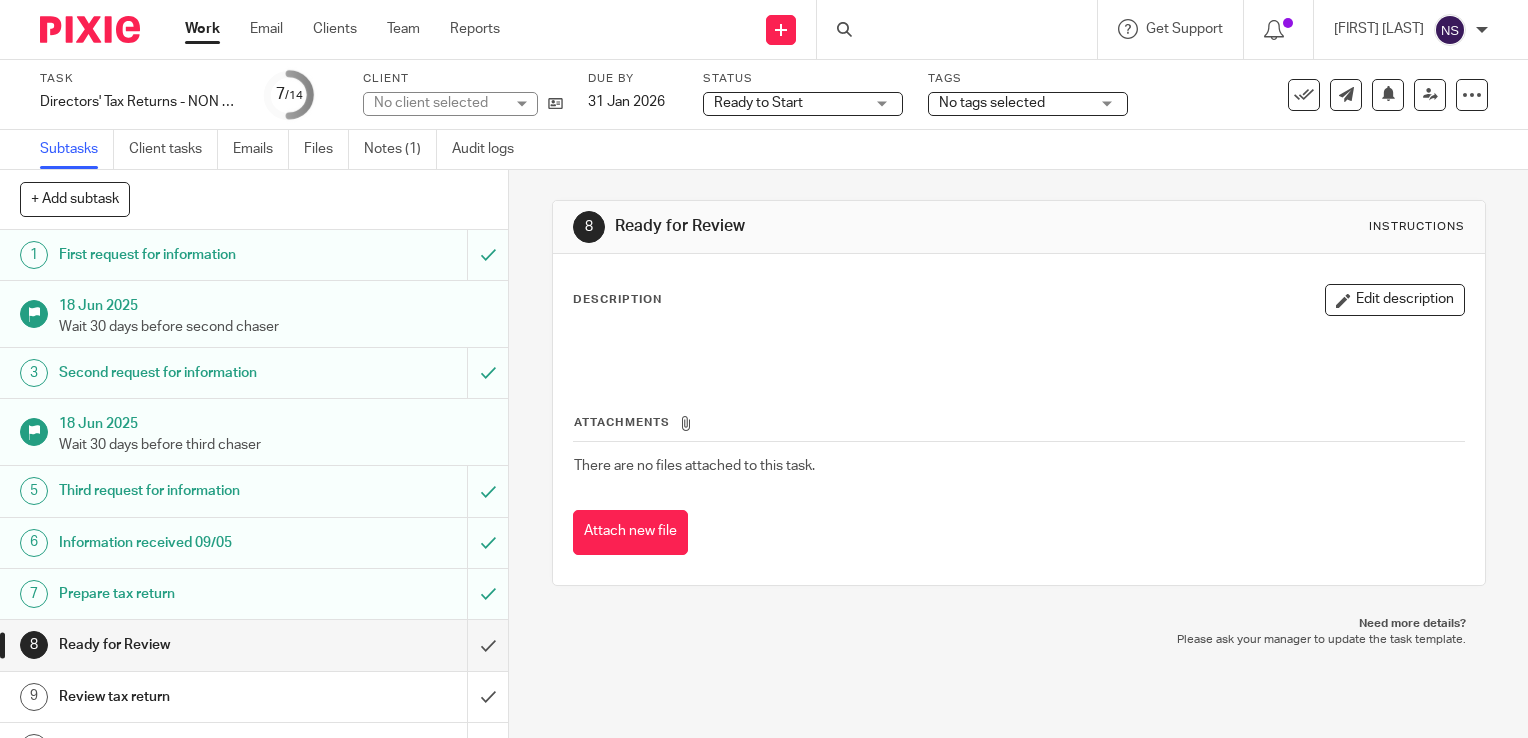 scroll, scrollTop: 0, scrollLeft: 0, axis: both 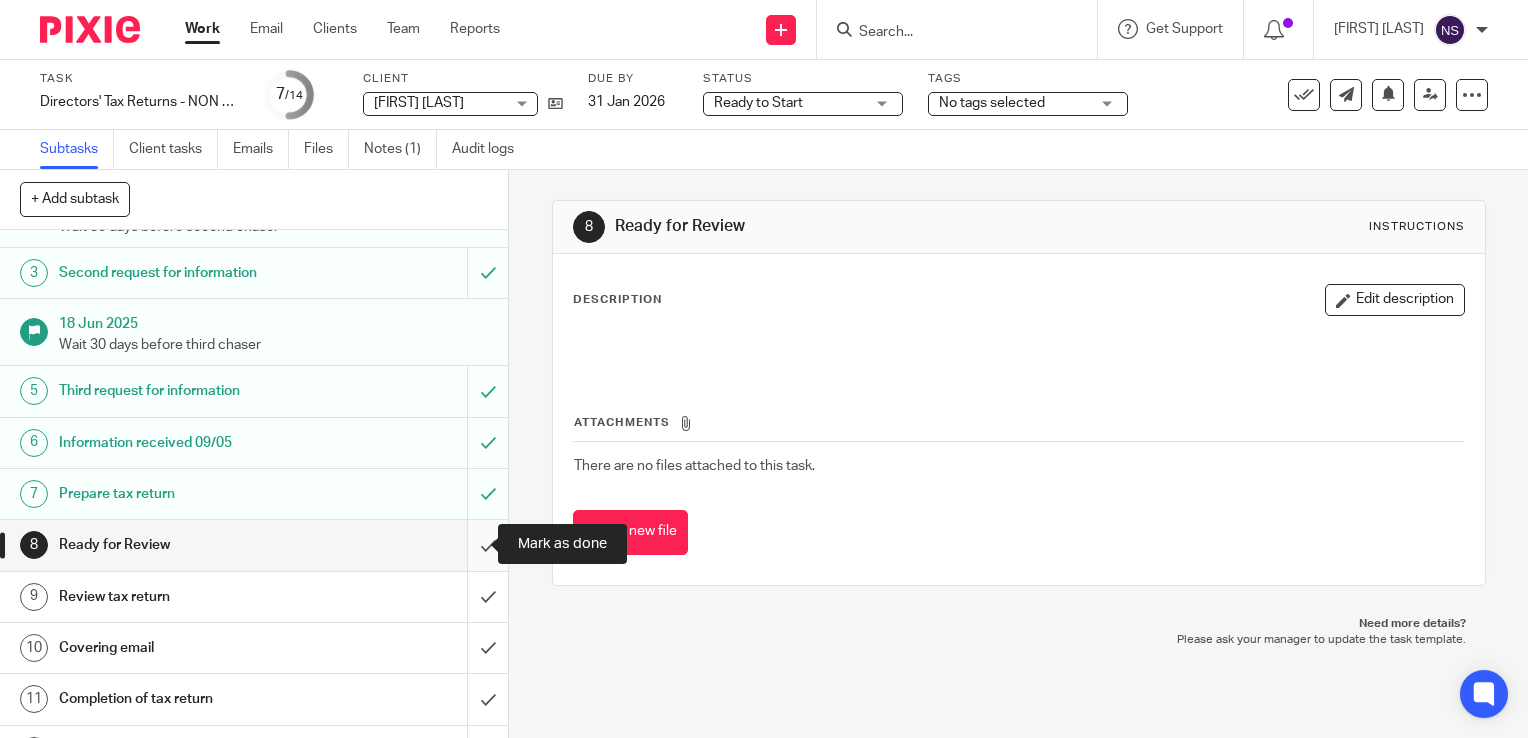 click at bounding box center (254, 545) 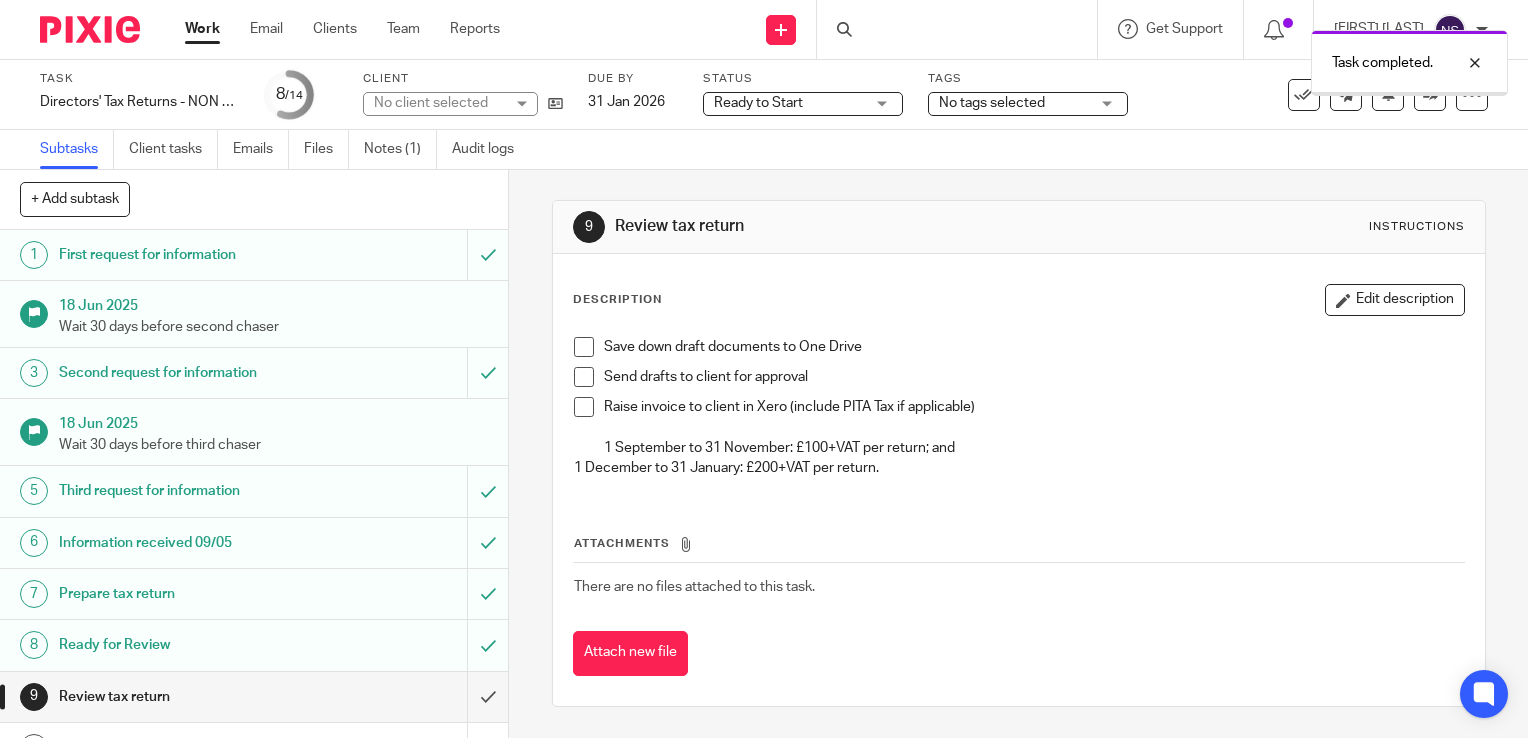 scroll, scrollTop: 0, scrollLeft: 0, axis: both 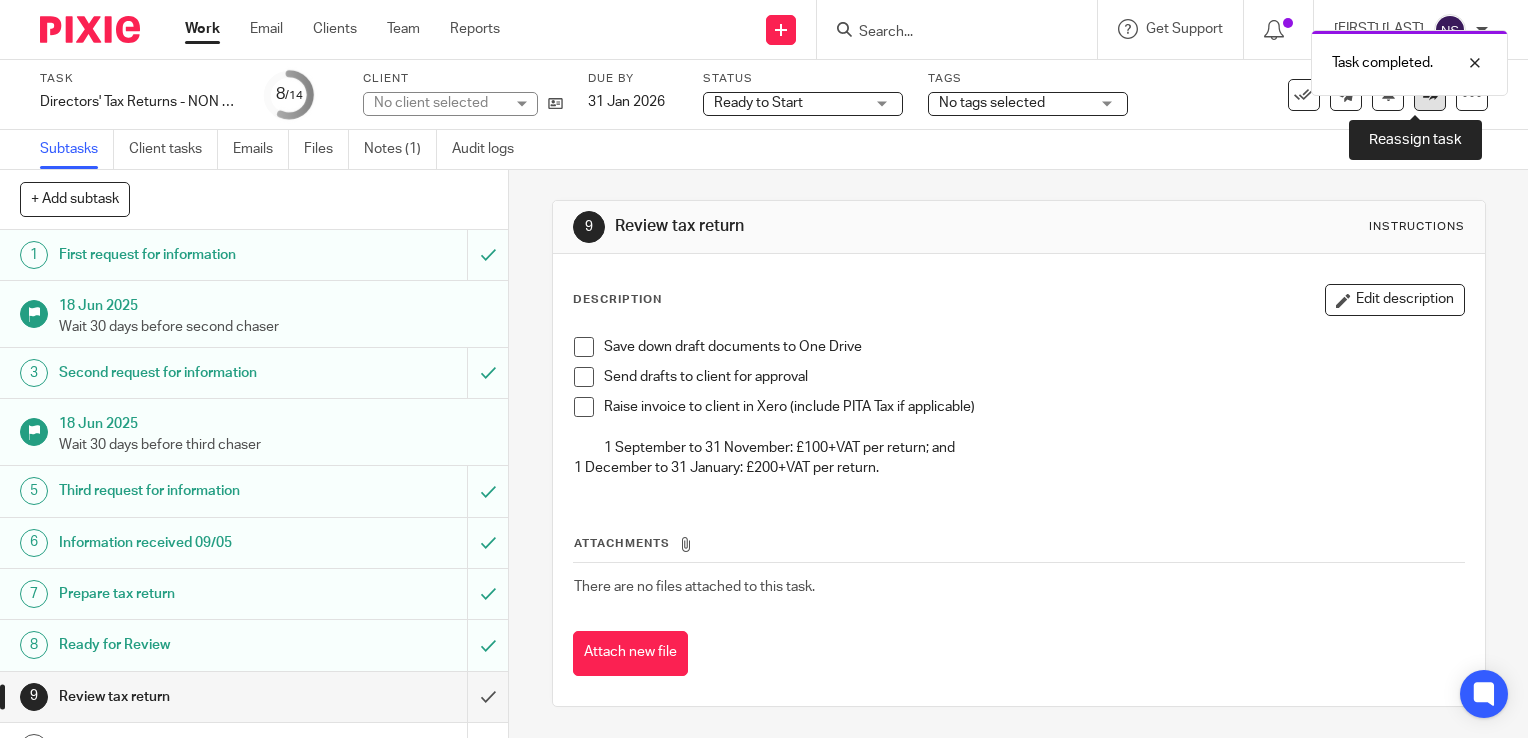 click at bounding box center (1430, 95) 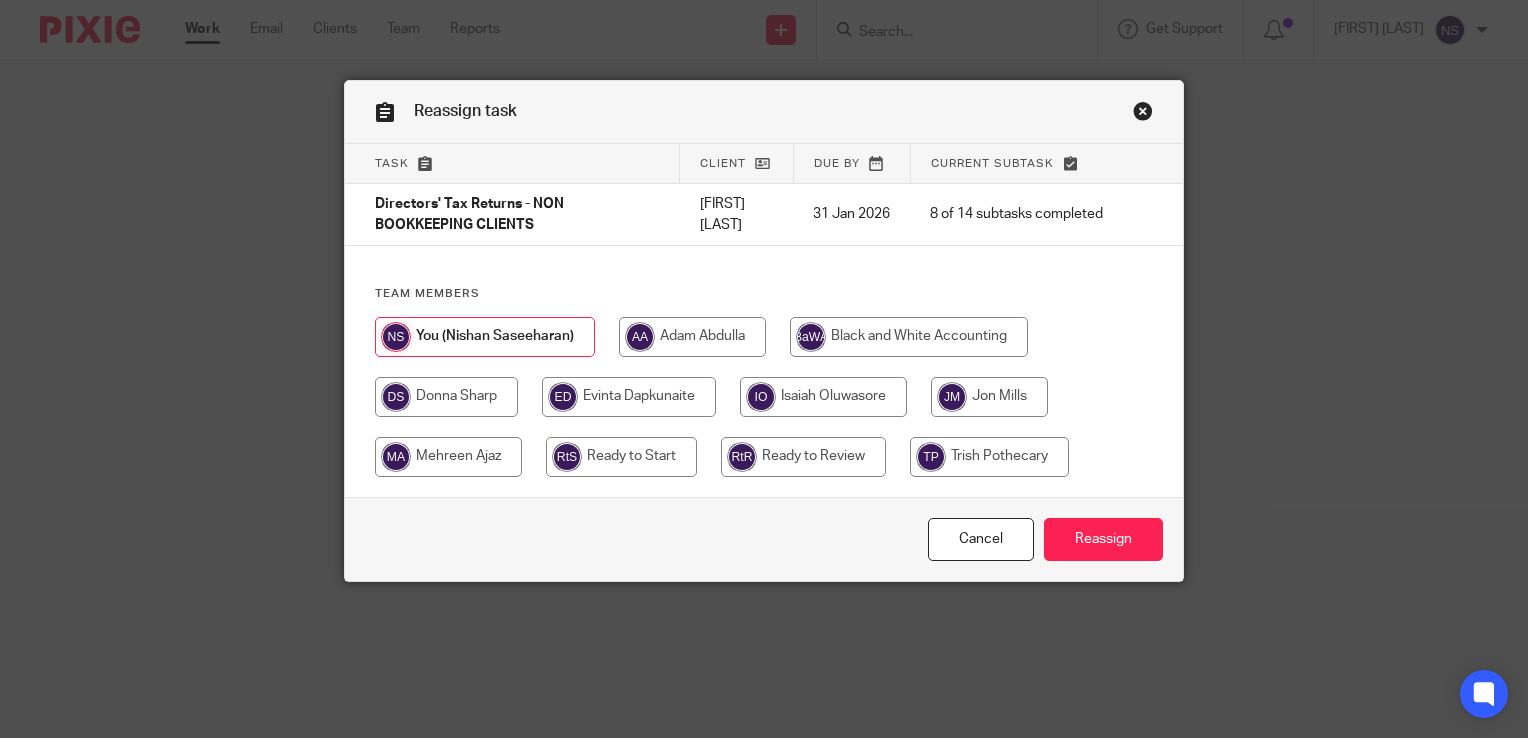 scroll, scrollTop: 0, scrollLeft: 0, axis: both 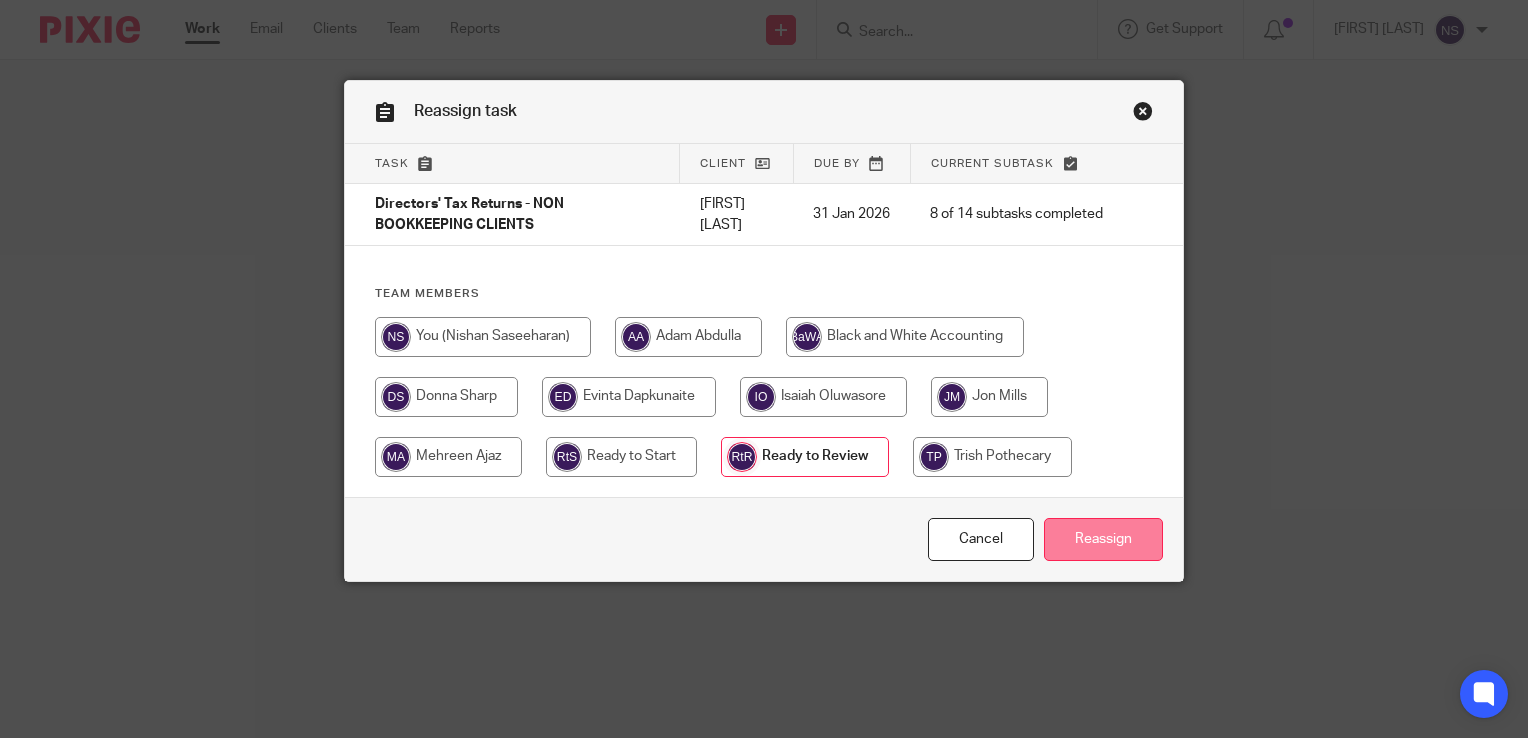 click on "Reassign" at bounding box center (1103, 539) 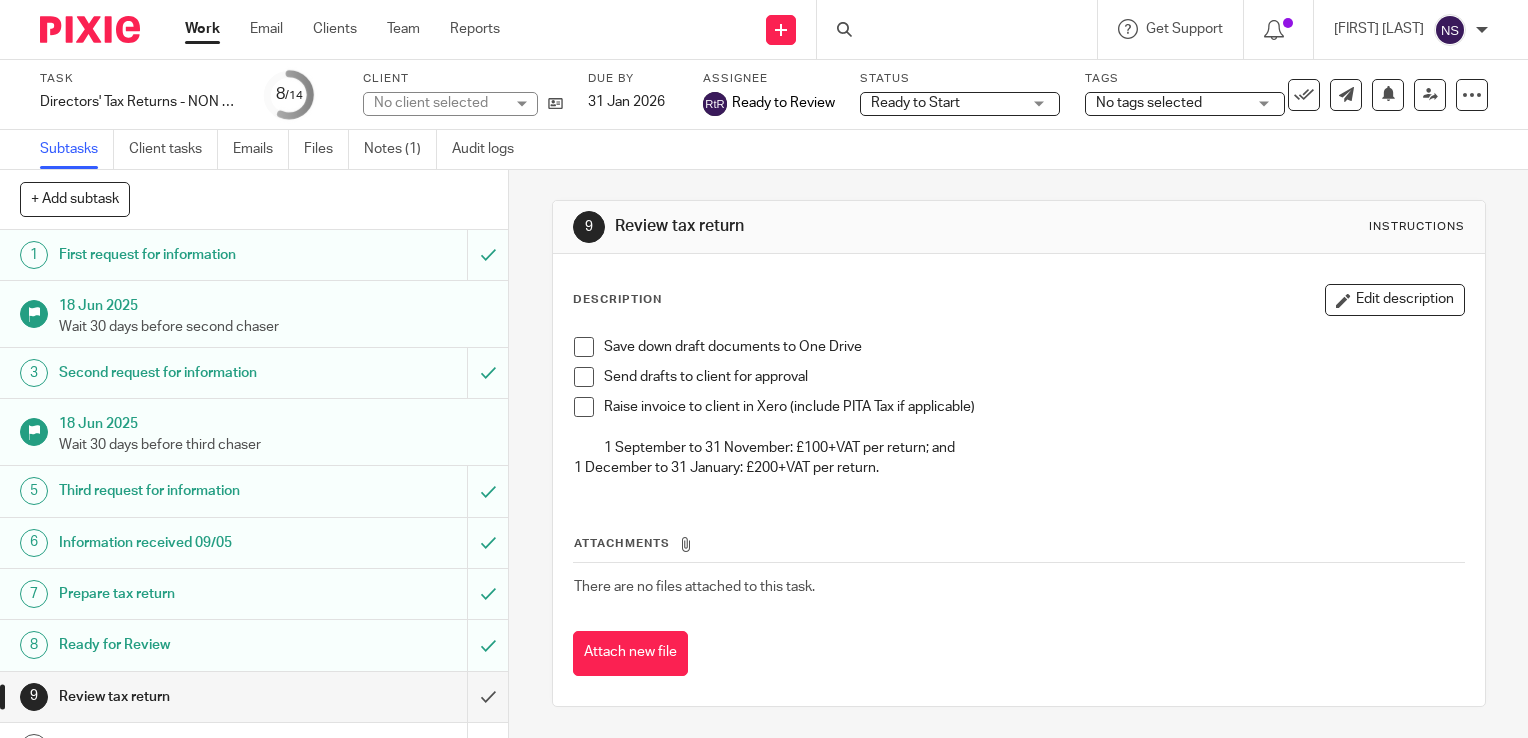 scroll, scrollTop: 0, scrollLeft: 0, axis: both 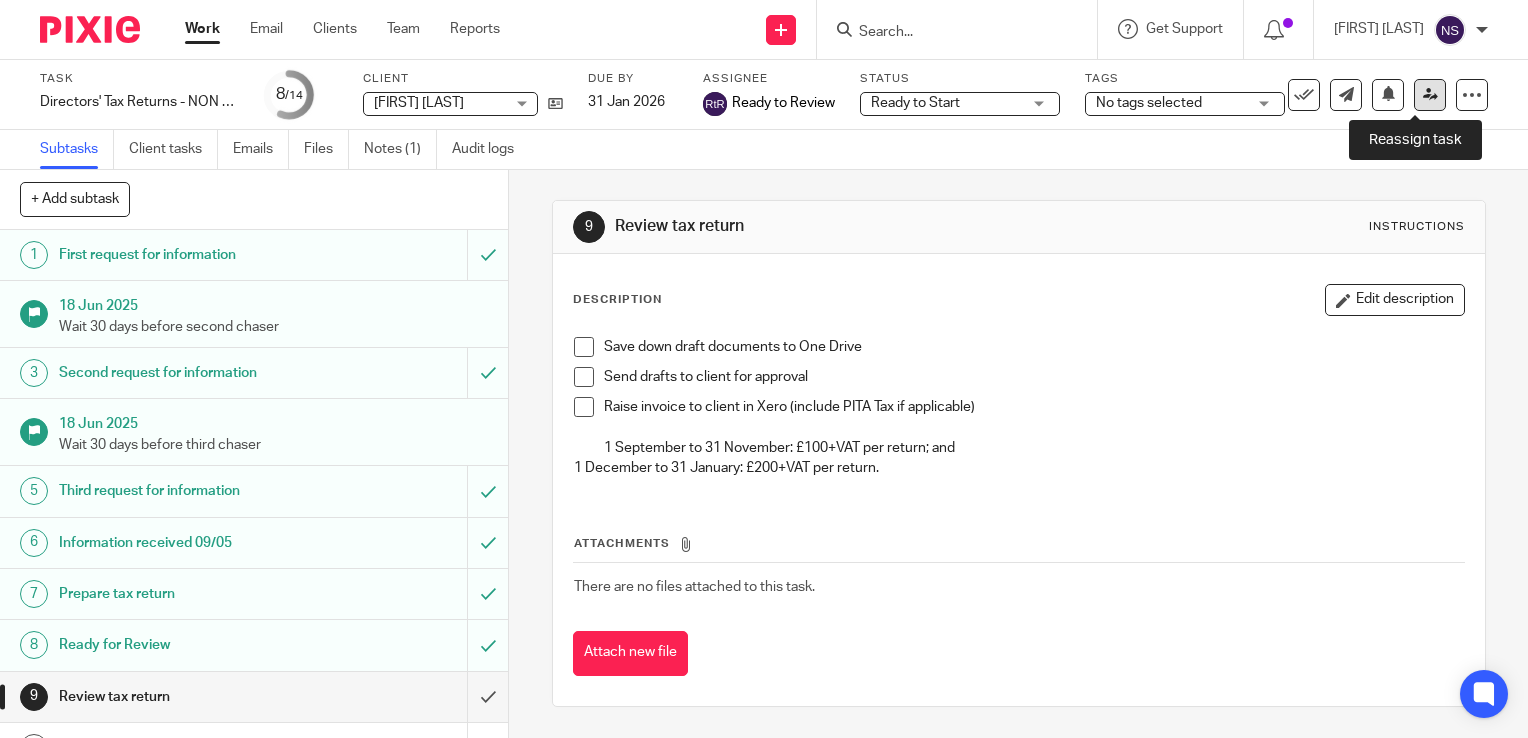 click at bounding box center [1430, 95] 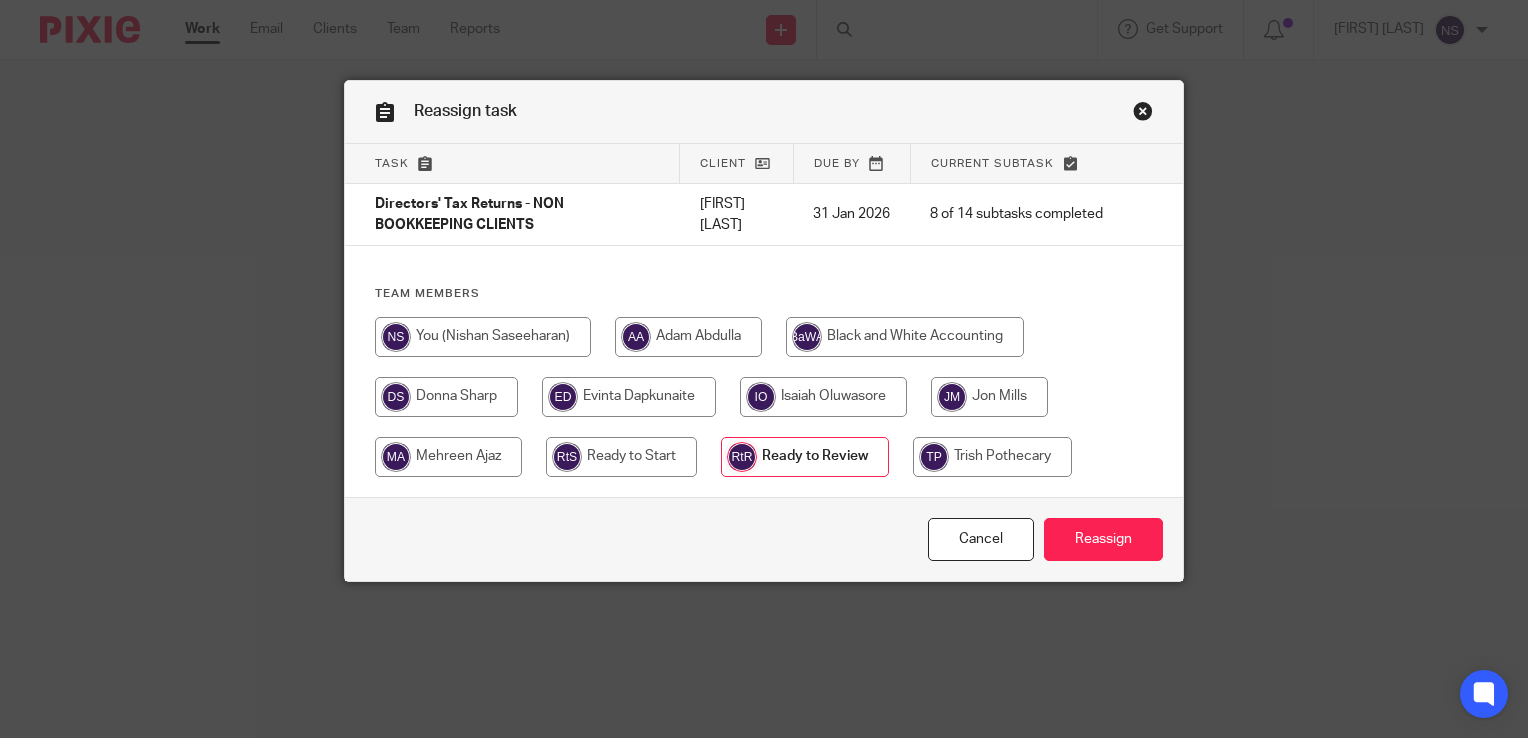 scroll, scrollTop: 0, scrollLeft: 0, axis: both 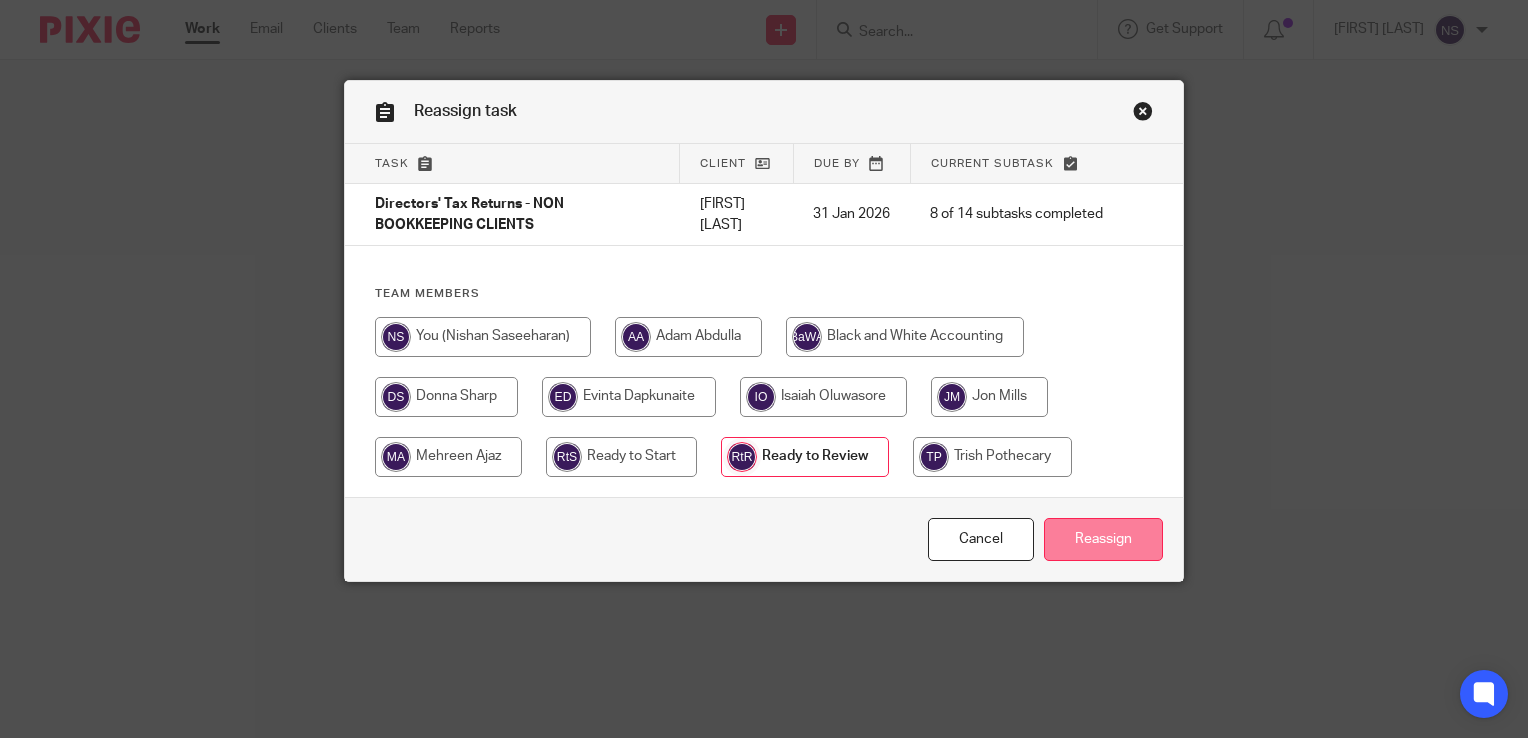 click on "Reassign" at bounding box center [1103, 539] 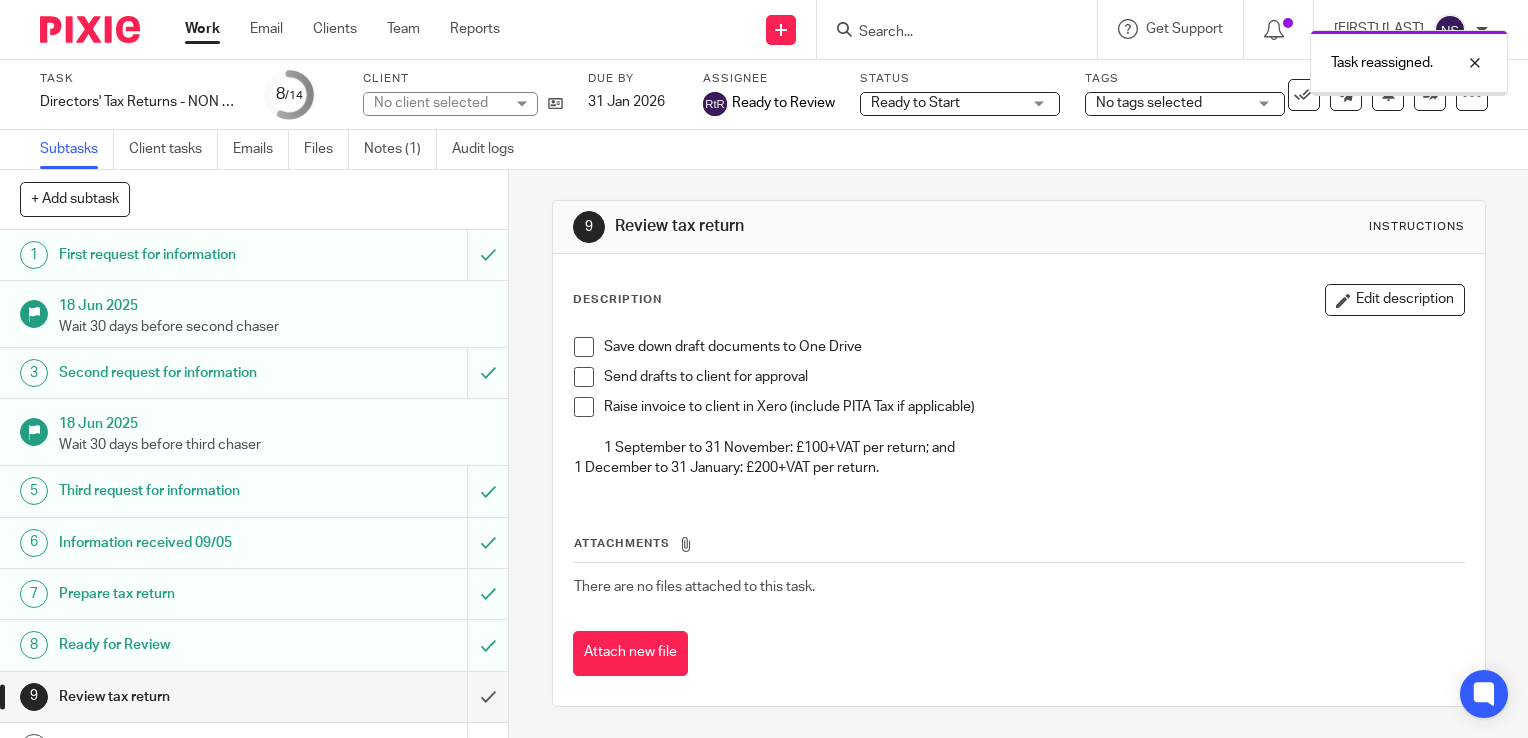 scroll, scrollTop: 0, scrollLeft: 0, axis: both 